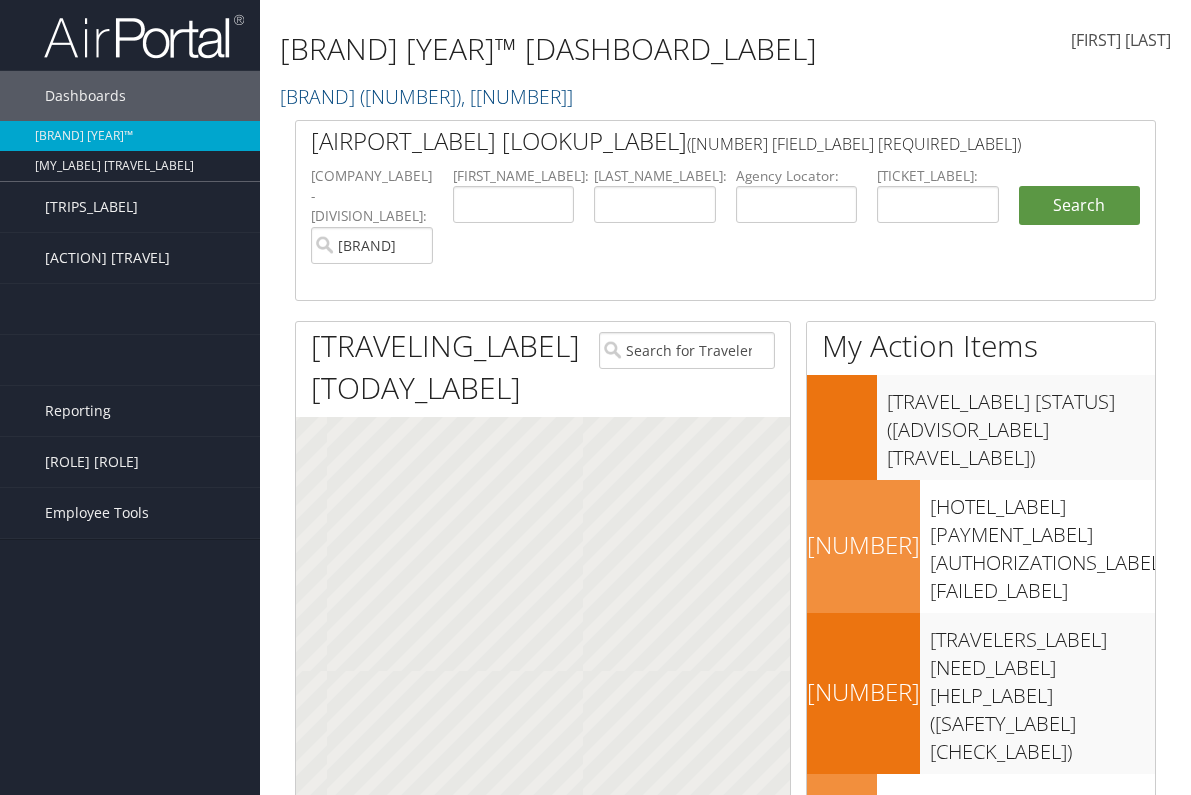 scroll, scrollTop: 0, scrollLeft: 0, axis: both 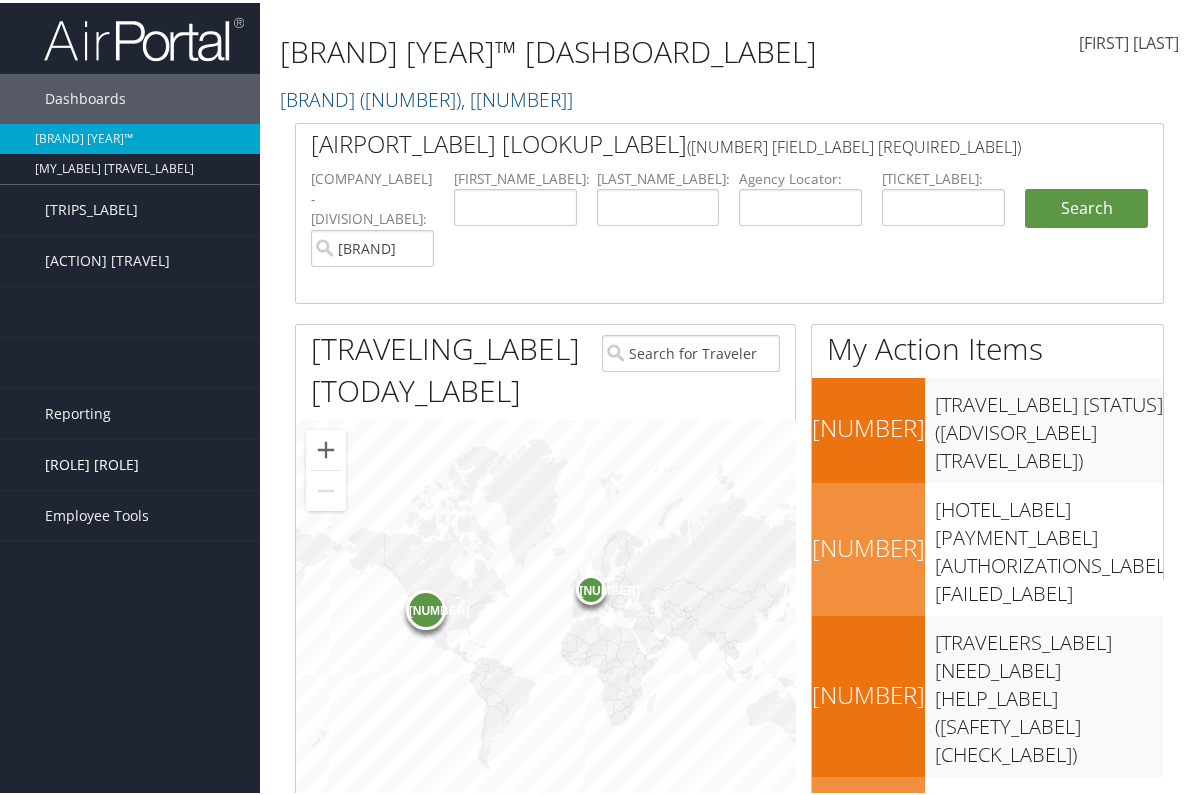 click on "[ROLE] [ROLE]" at bounding box center (92, 462) 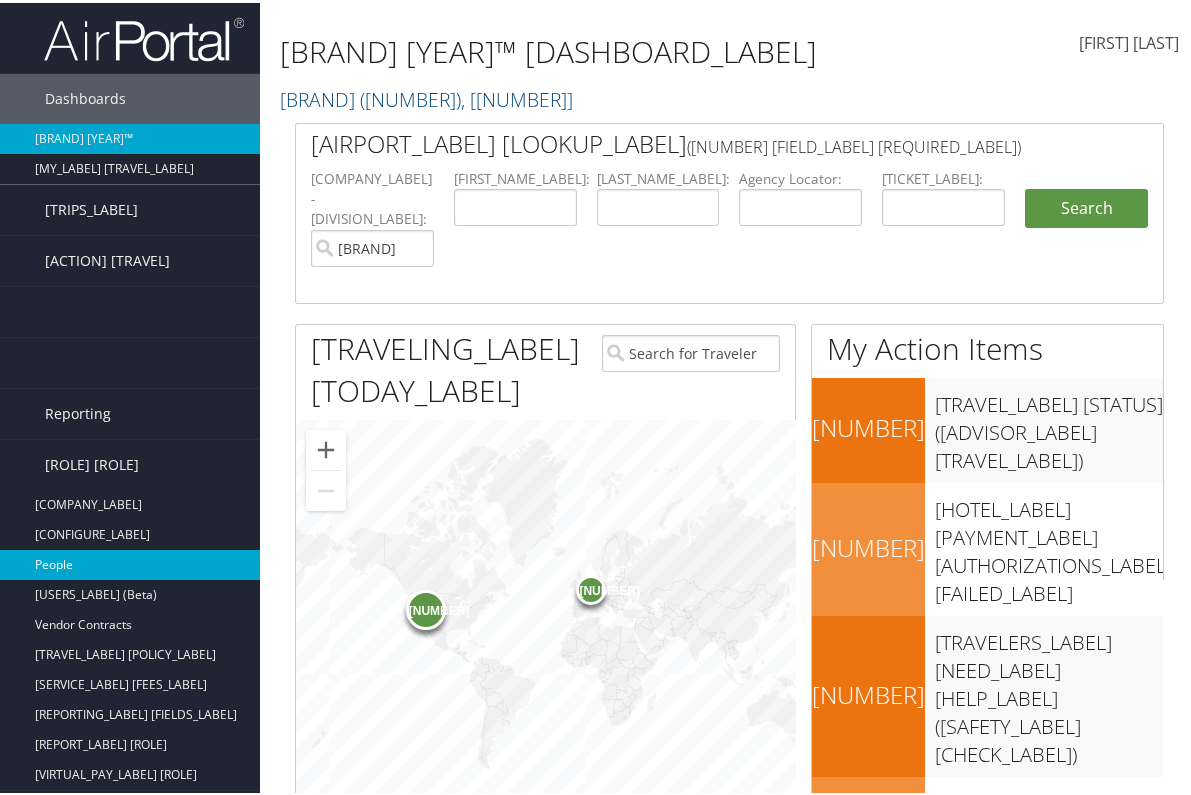 click on "People" at bounding box center (130, 562) 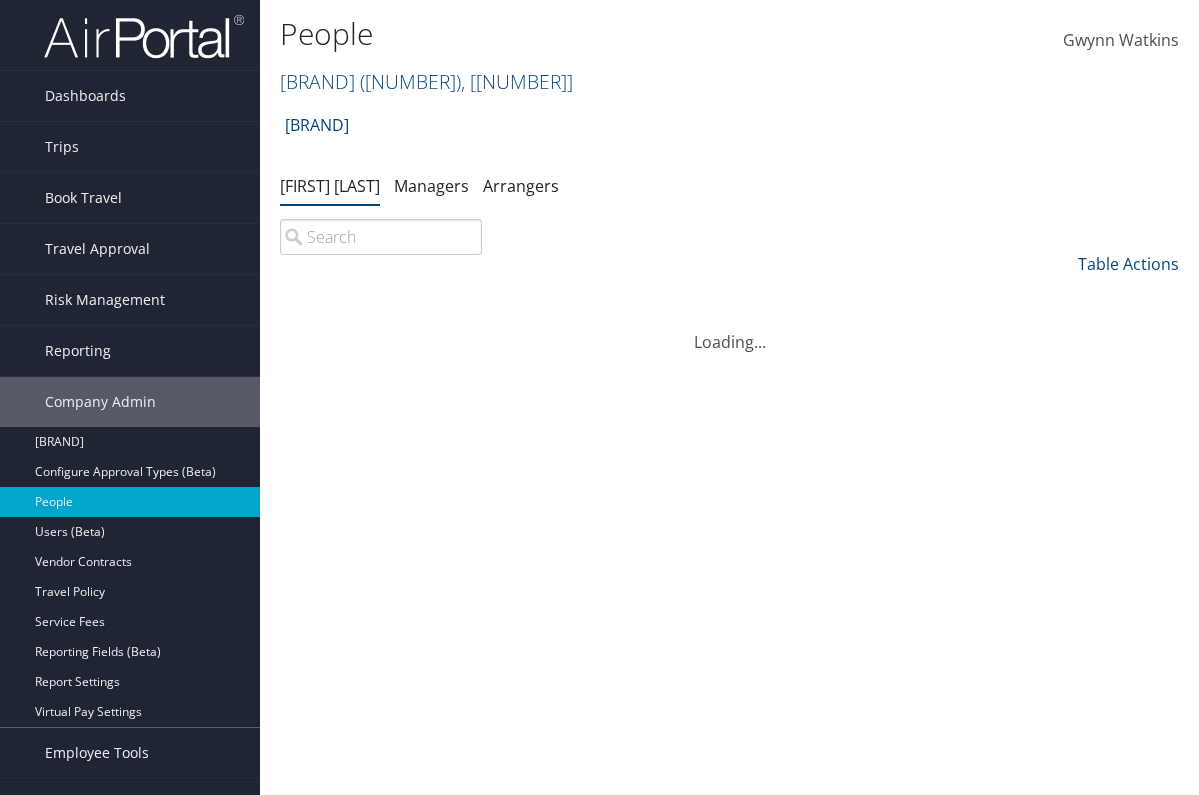 scroll, scrollTop: 0, scrollLeft: 0, axis: both 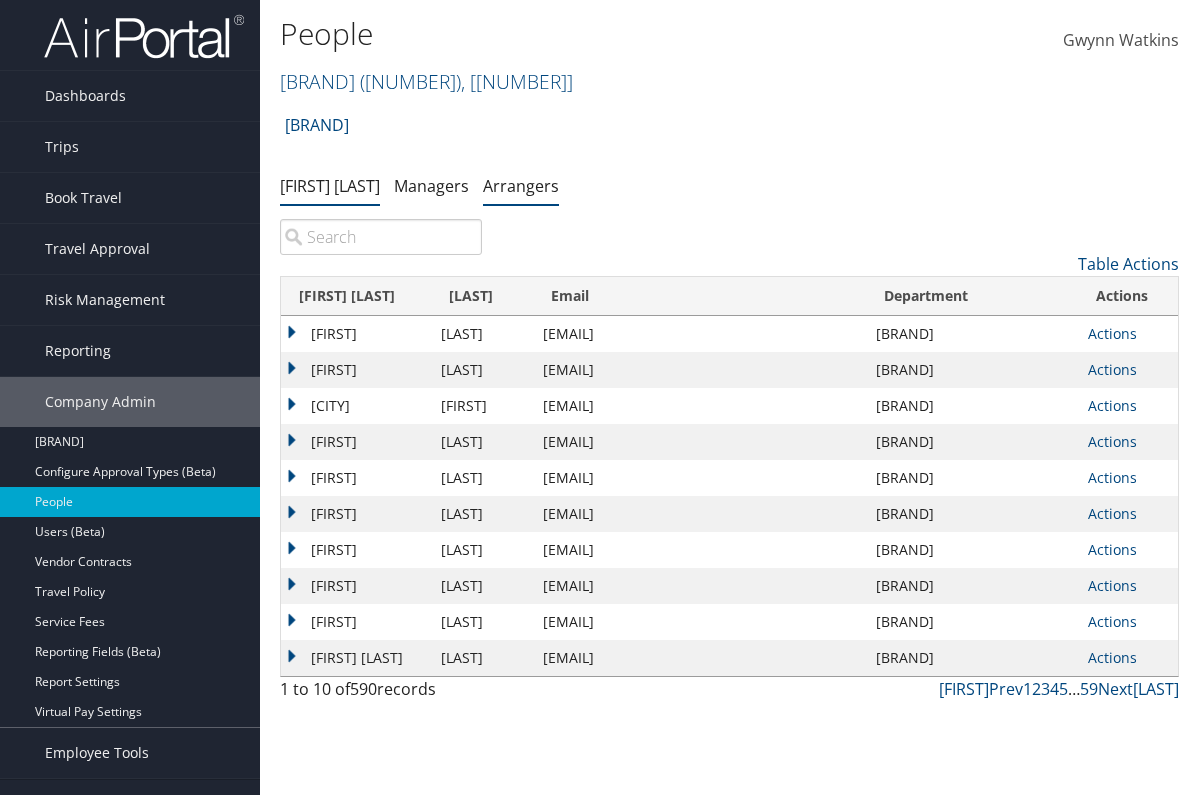 click on "Arrangers" at bounding box center (521, 186) 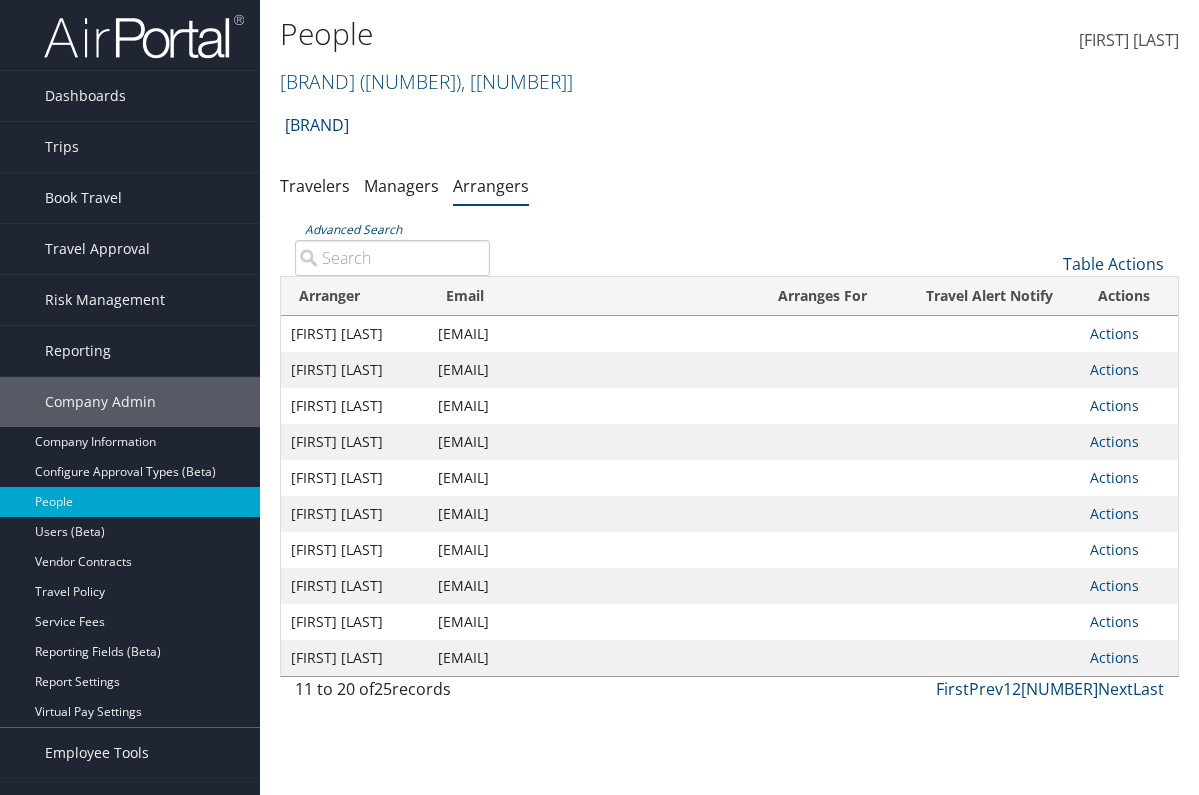 scroll, scrollTop: 0, scrollLeft: 0, axis: both 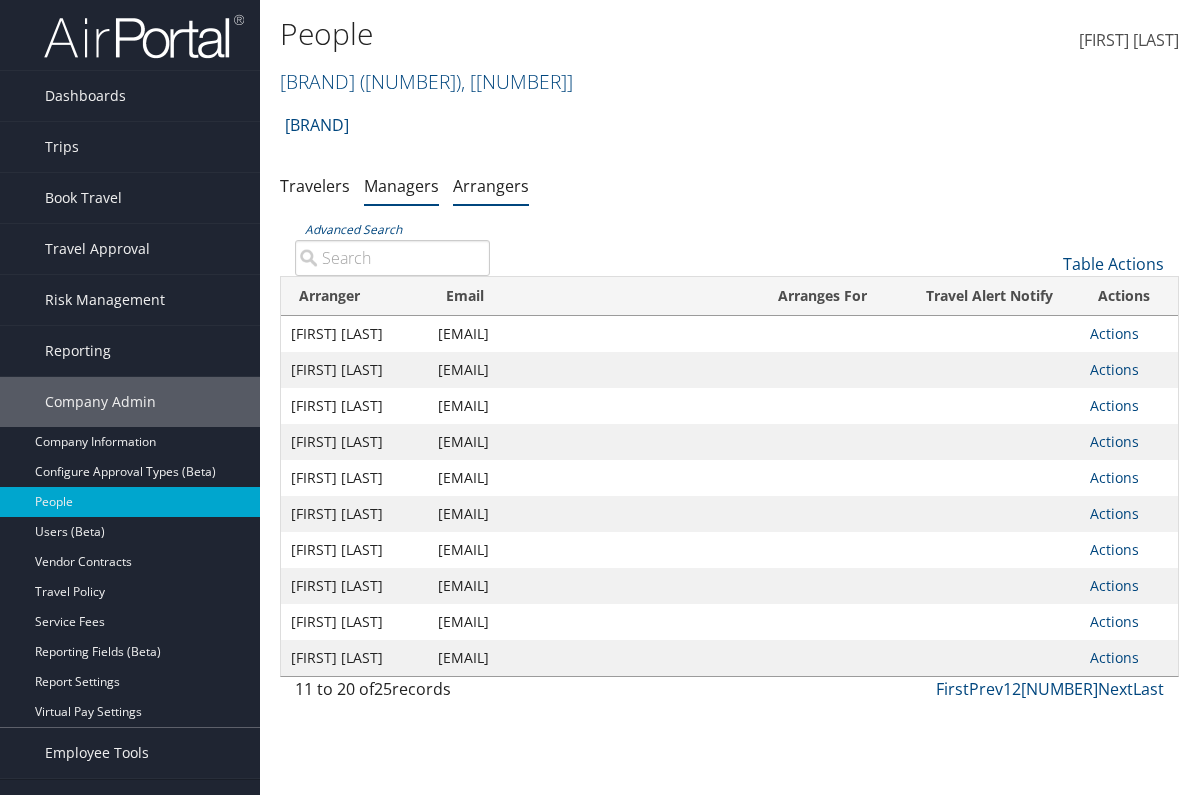 click on "Managers" at bounding box center [401, 186] 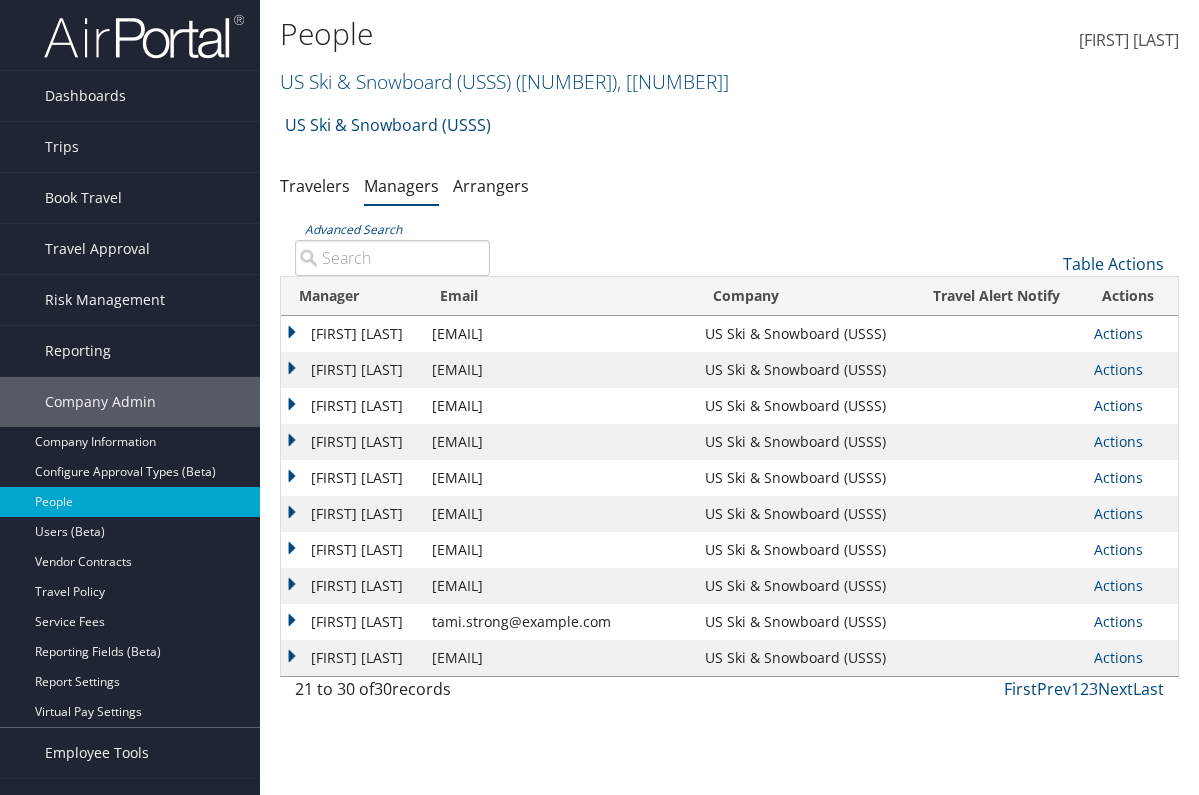 scroll, scrollTop: 0, scrollLeft: 0, axis: both 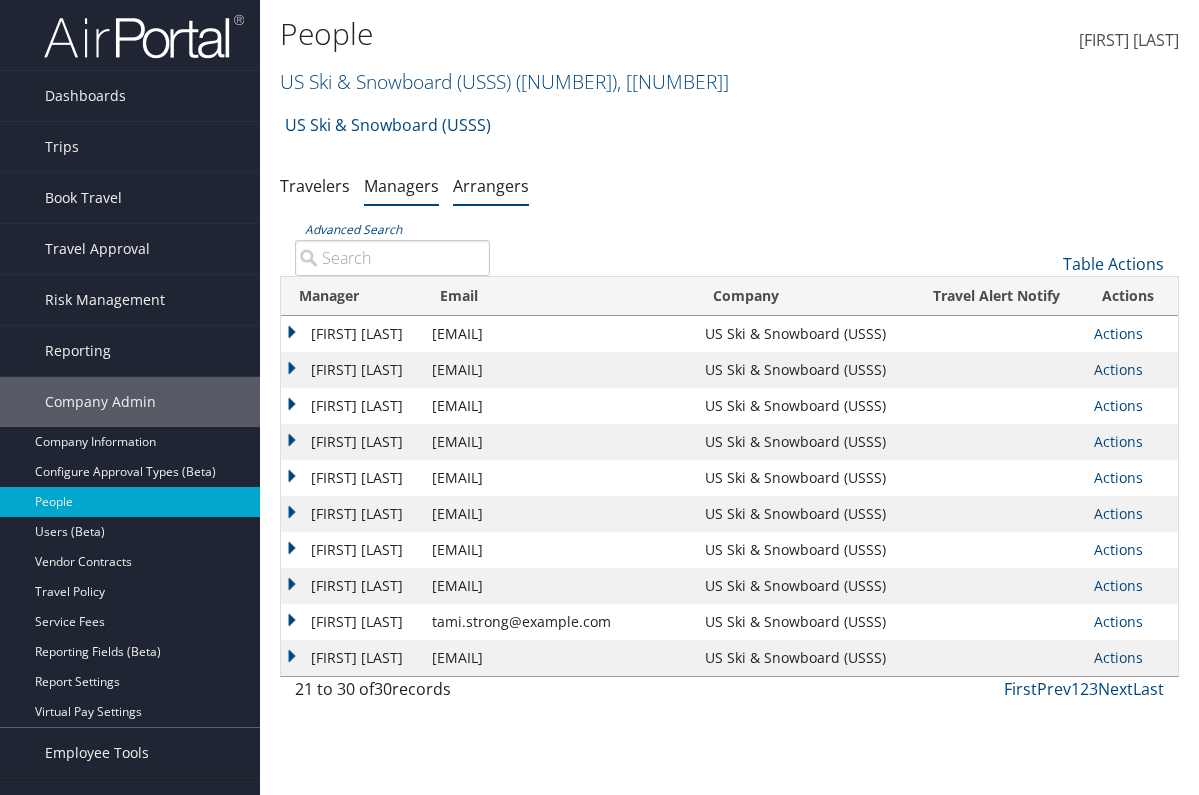 click on "Arrangers" at bounding box center (491, 186) 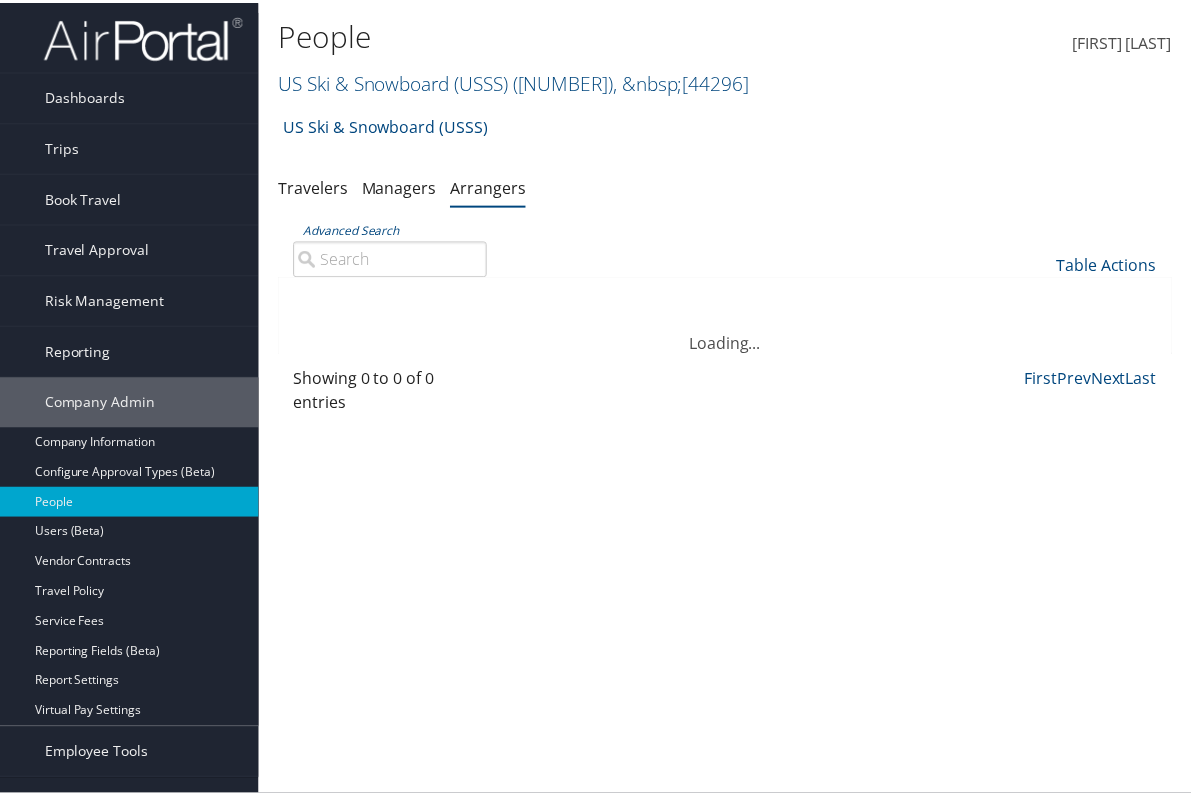 scroll, scrollTop: 0, scrollLeft: 0, axis: both 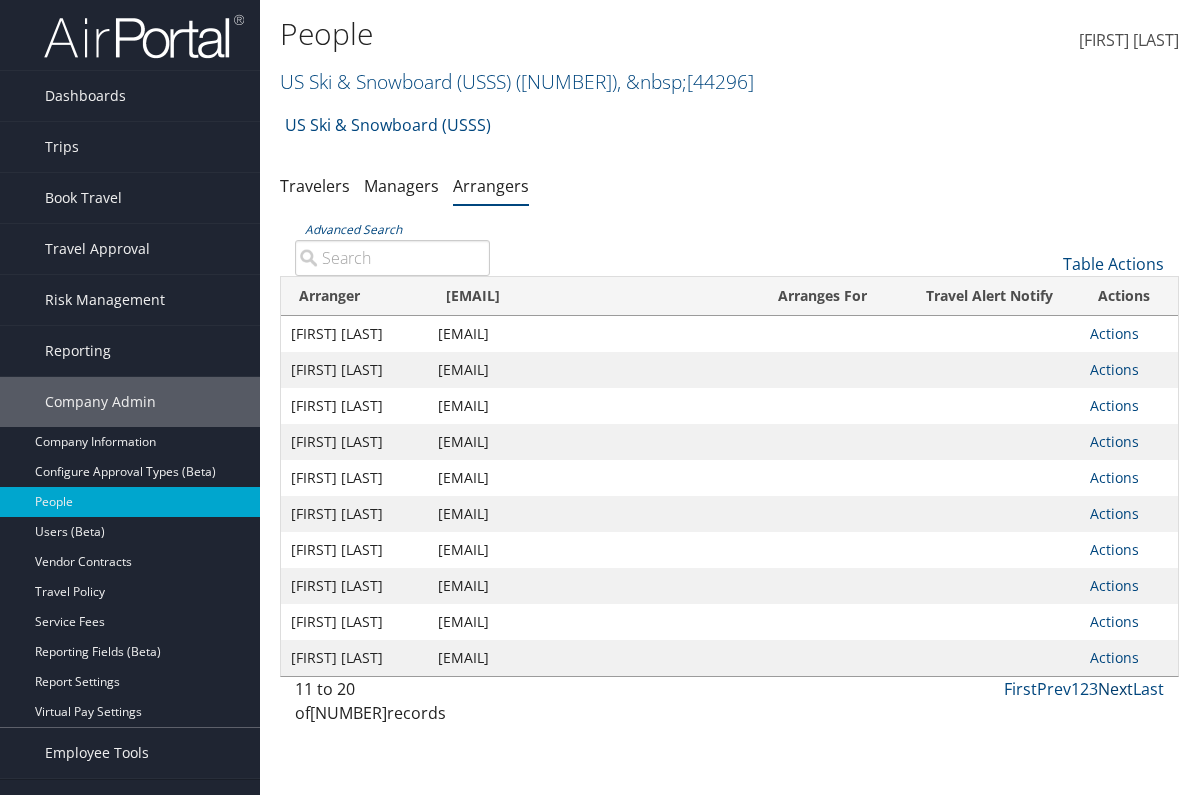 click on "Next" at bounding box center (1115, 689) 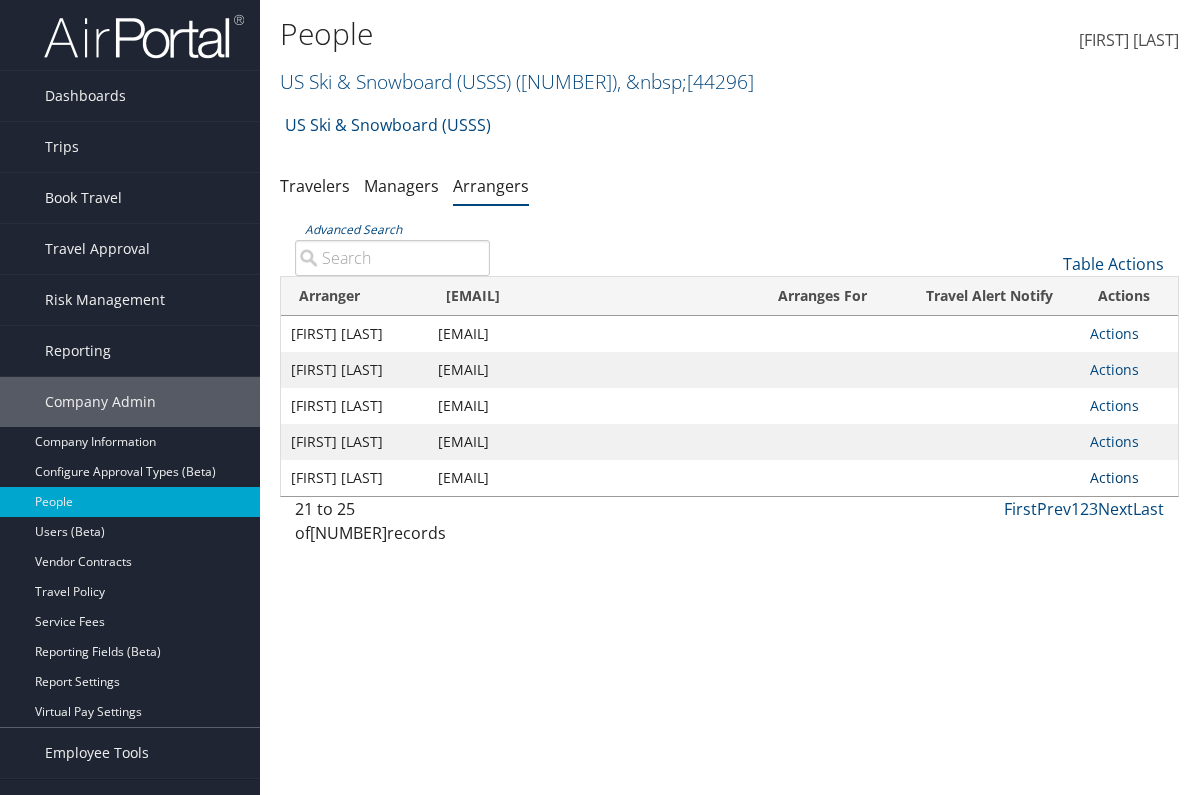 click on "Actions" at bounding box center (1114, 333) 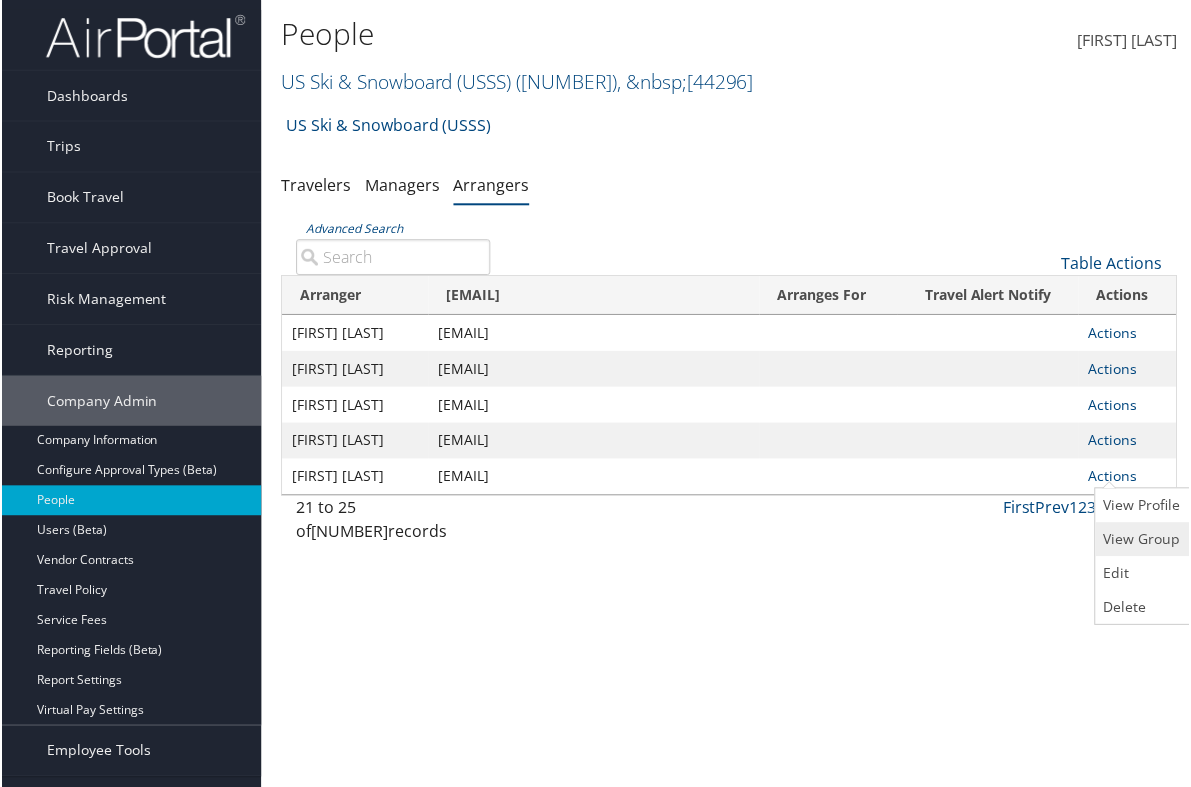 click at bounding box center [1105, 540] 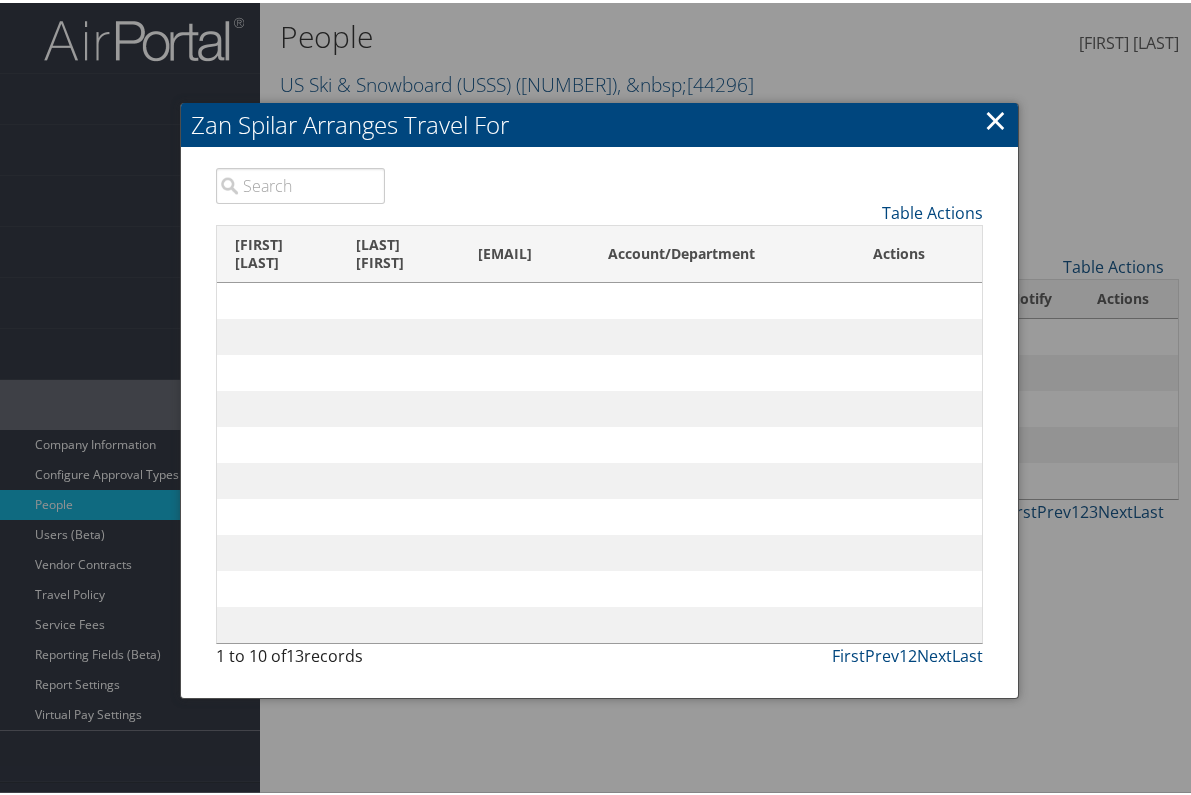 scroll, scrollTop: 80, scrollLeft: 0, axis: vertical 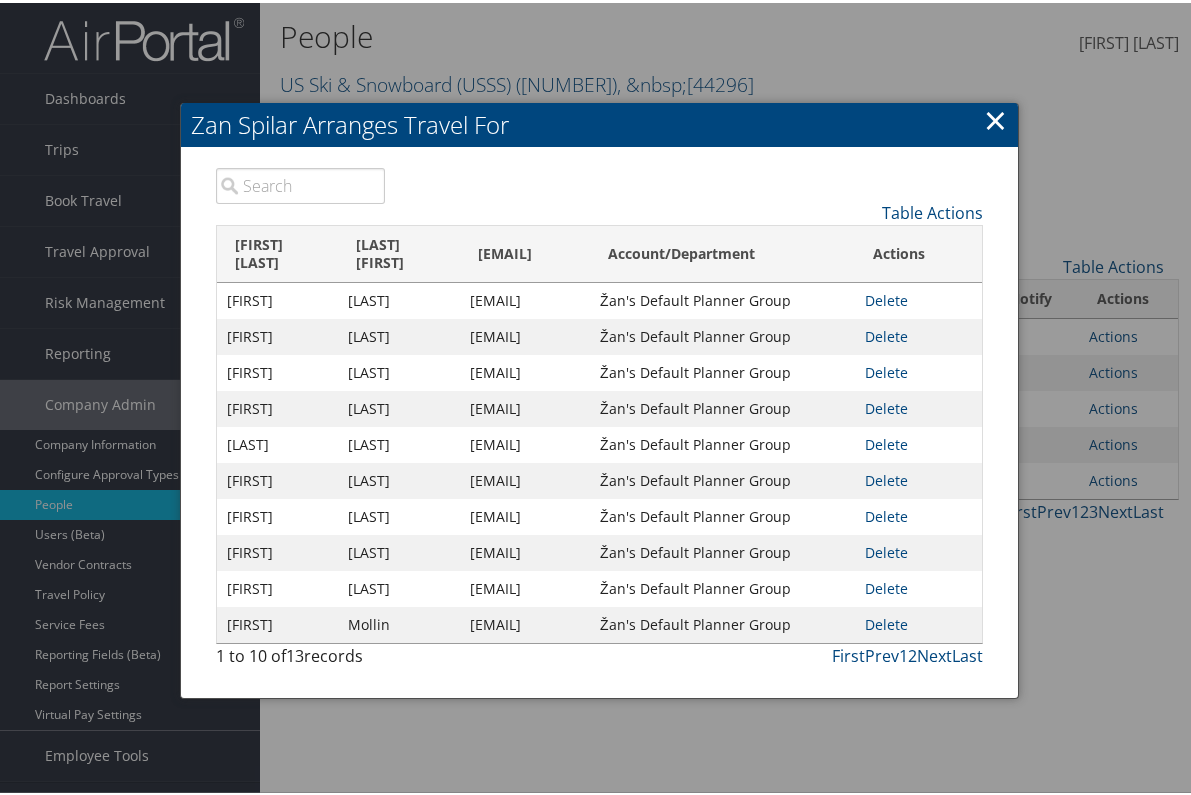 click on "×" at bounding box center (995, 117) 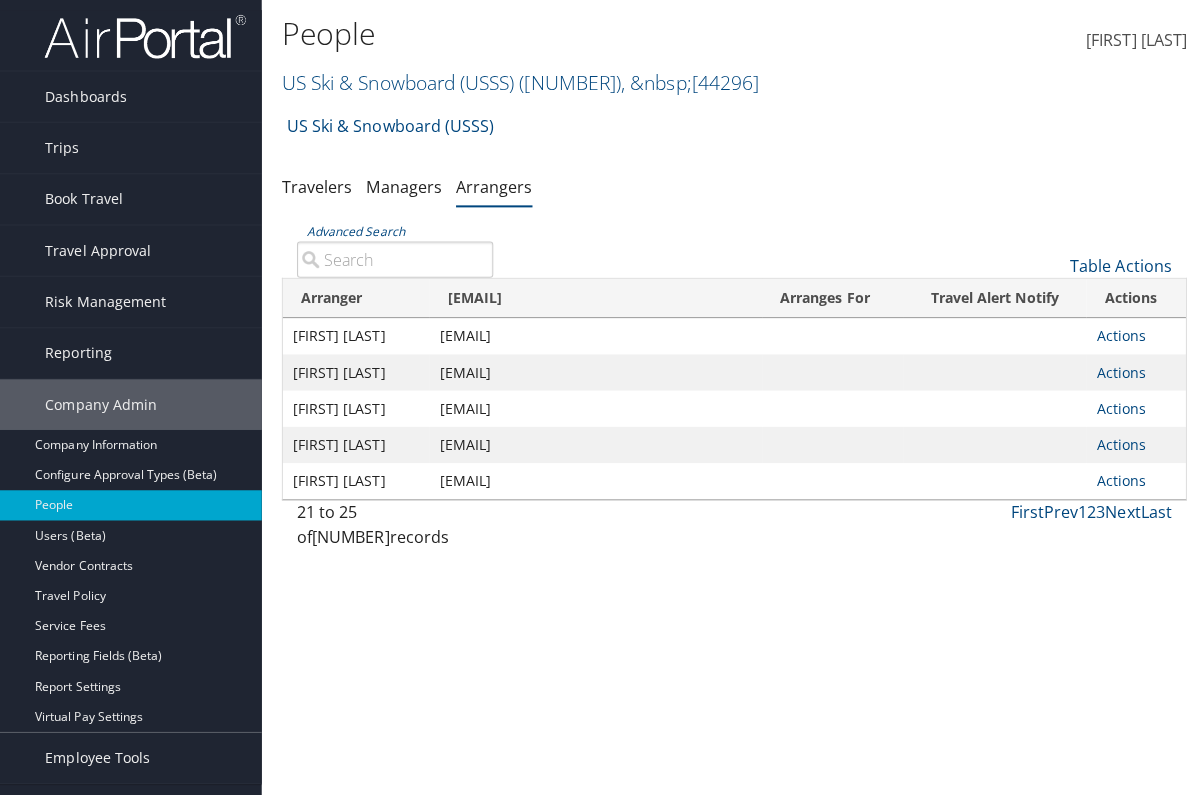 scroll, scrollTop: 0, scrollLeft: 0, axis: both 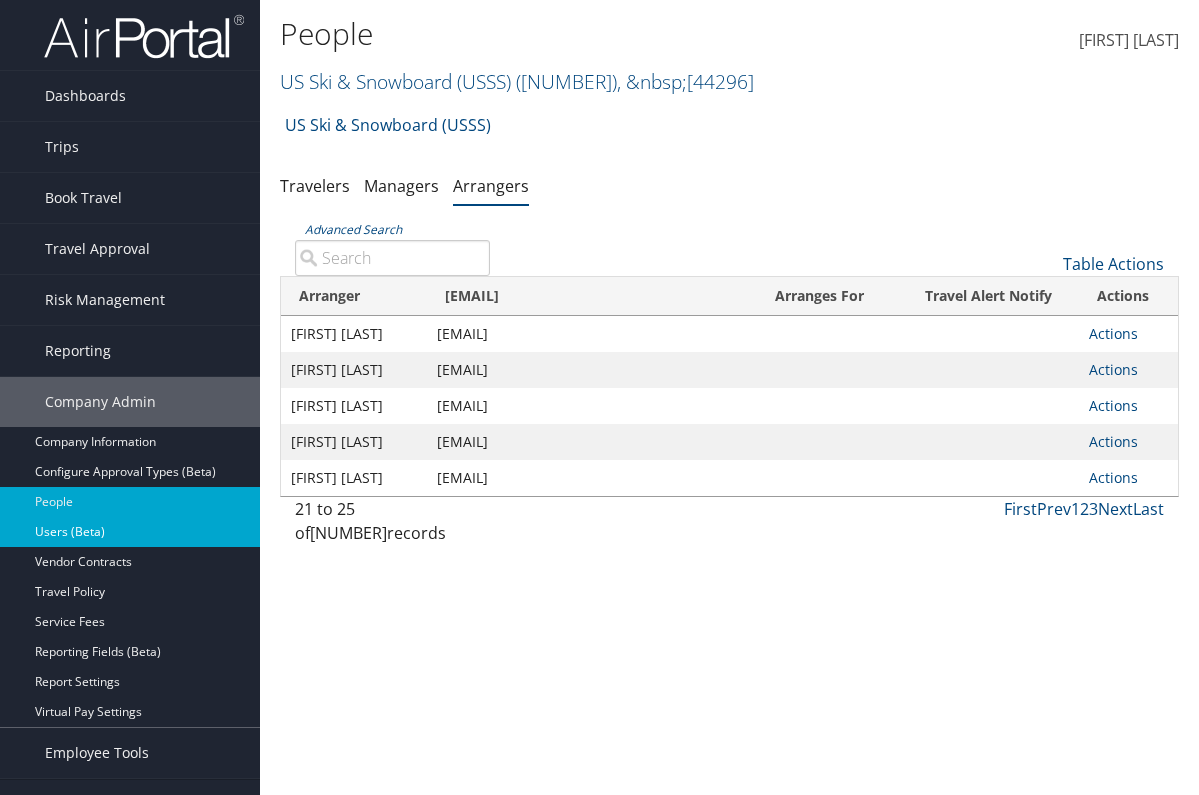 click on "[USERS_LABEL] (Beta)" at bounding box center [130, 532] 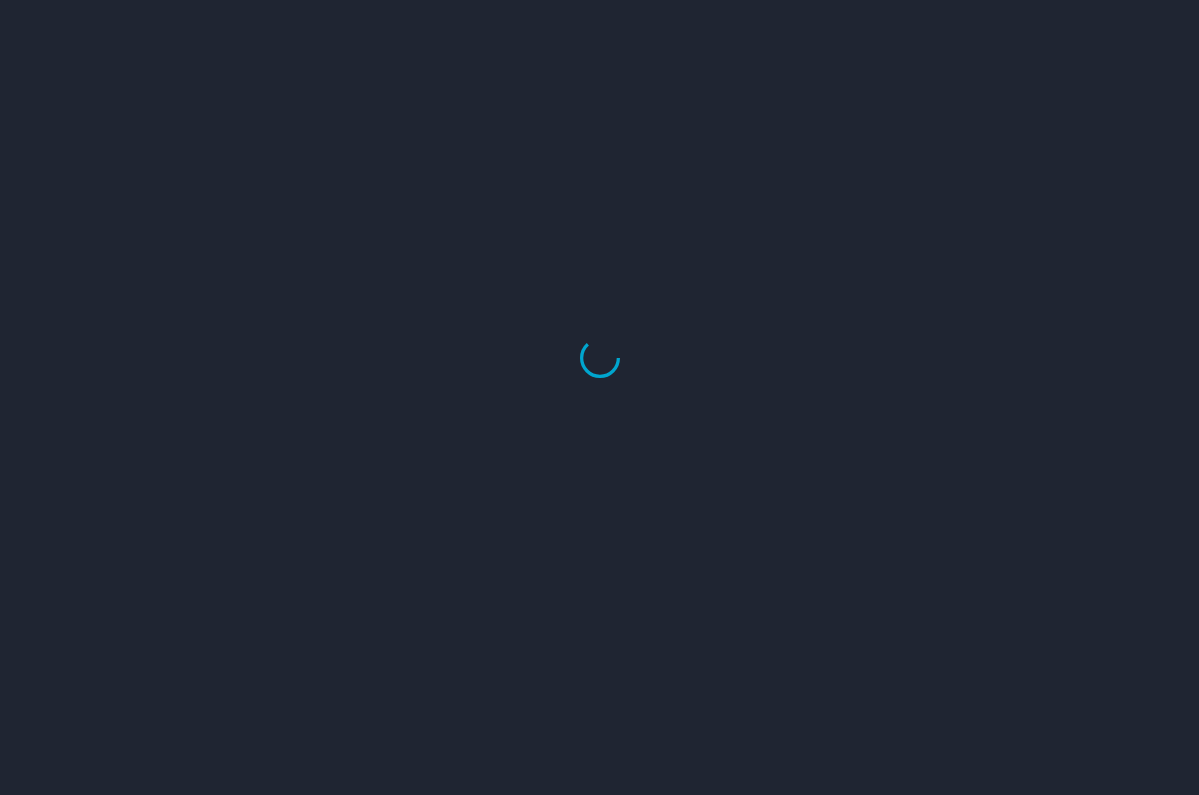 scroll, scrollTop: 0, scrollLeft: 0, axis: both 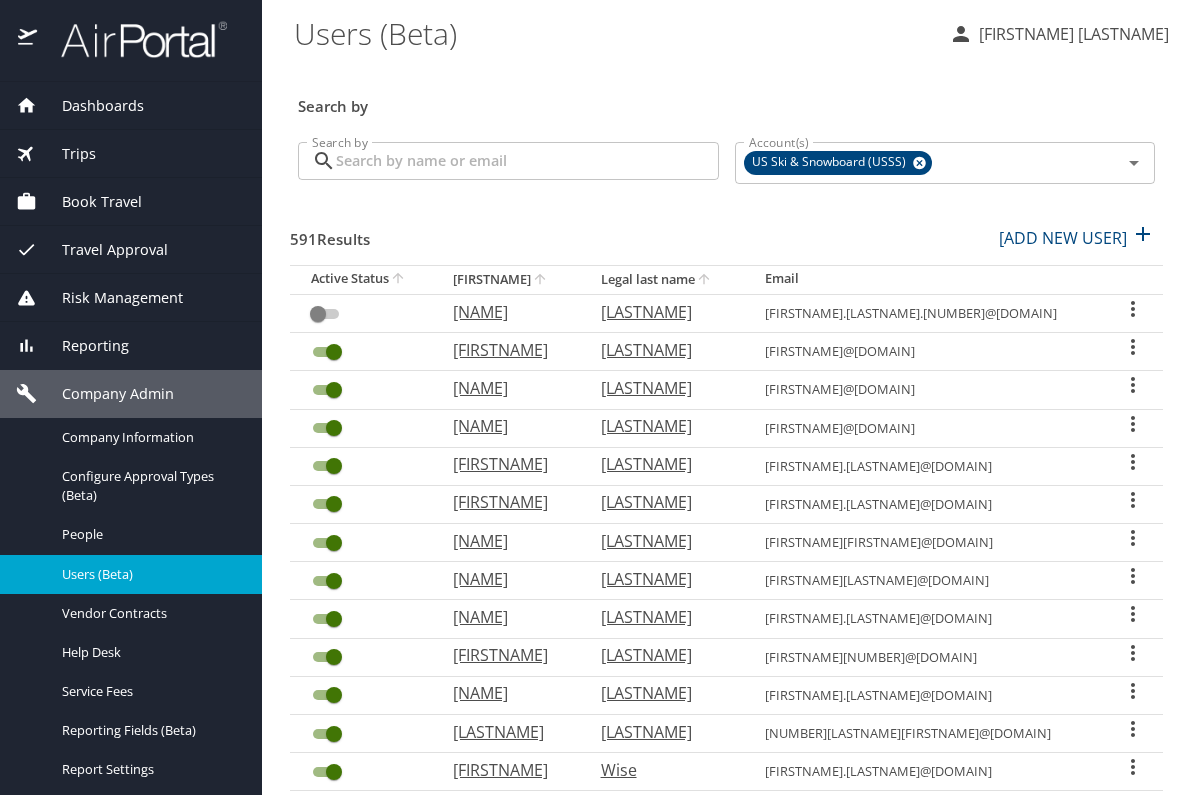 click on "Search by" at bounding box center (527, 161) 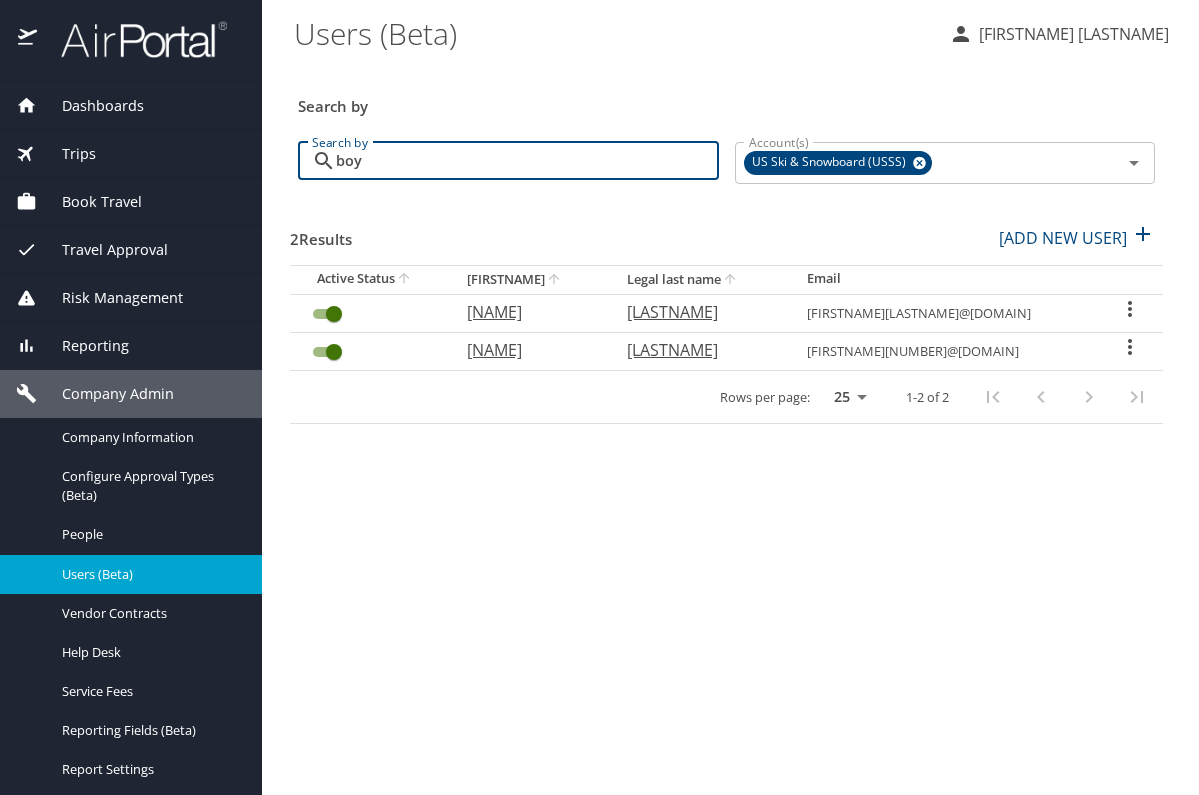 type on "boy" 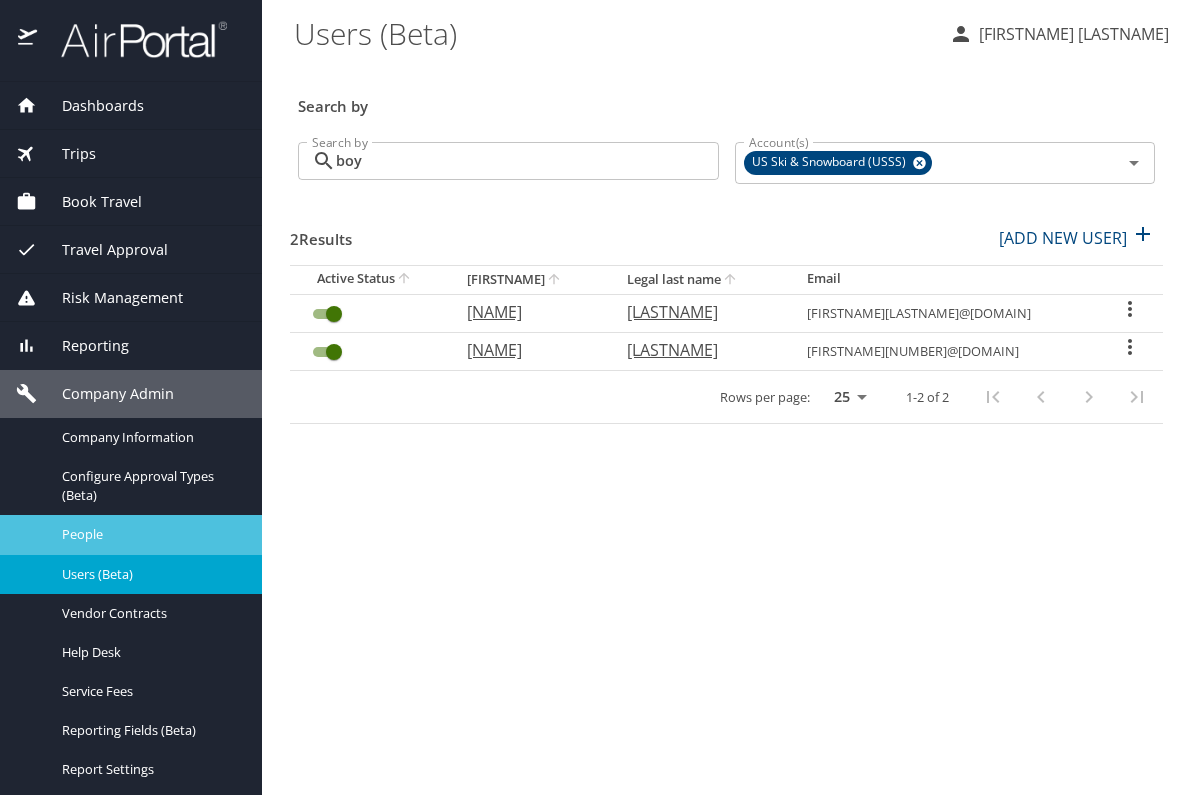 drag, startPoint x: 420, startPoint y: 161, endPoint x: 104, endPoint y: 541, distance: 494.22263 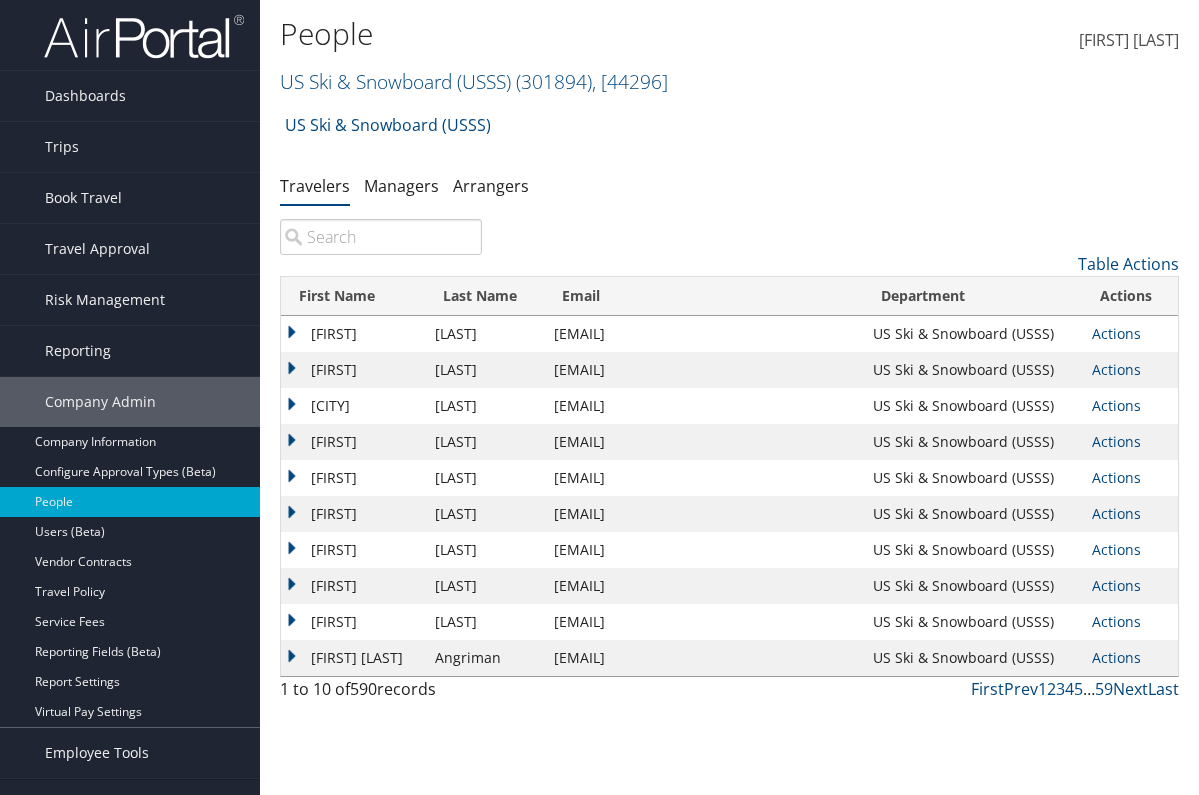 scroll, scrollTop: 0, scrollLeft: 0, axis: both 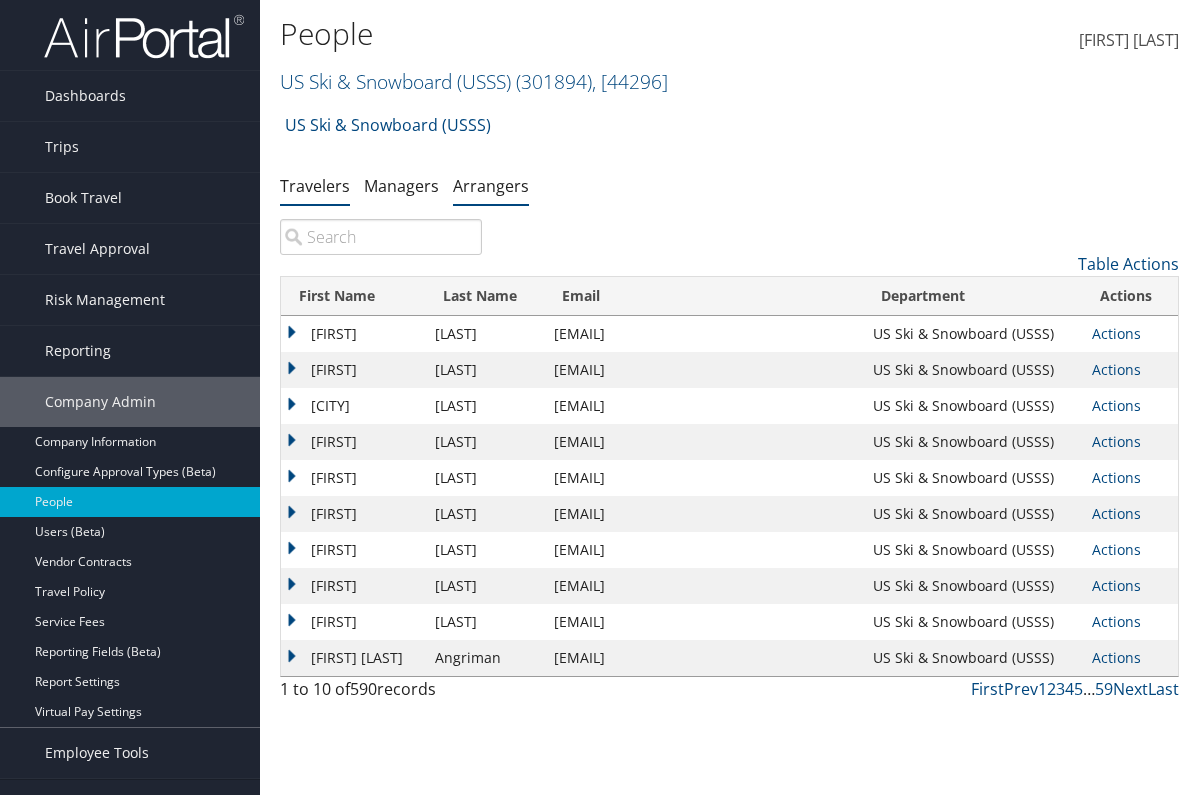 click on "Arrangers" at bounding box center [491, 186] 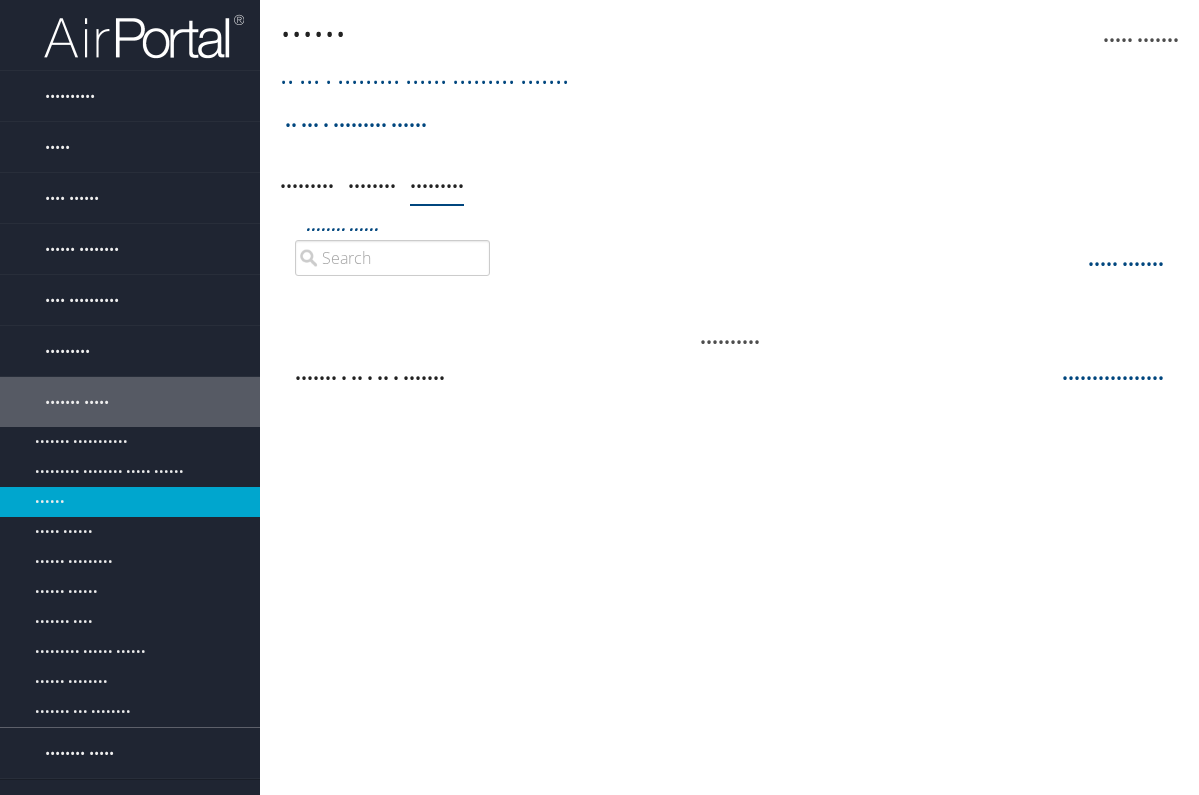 scroll, scrollTop: 0, scrollLeft: 0, axis: both 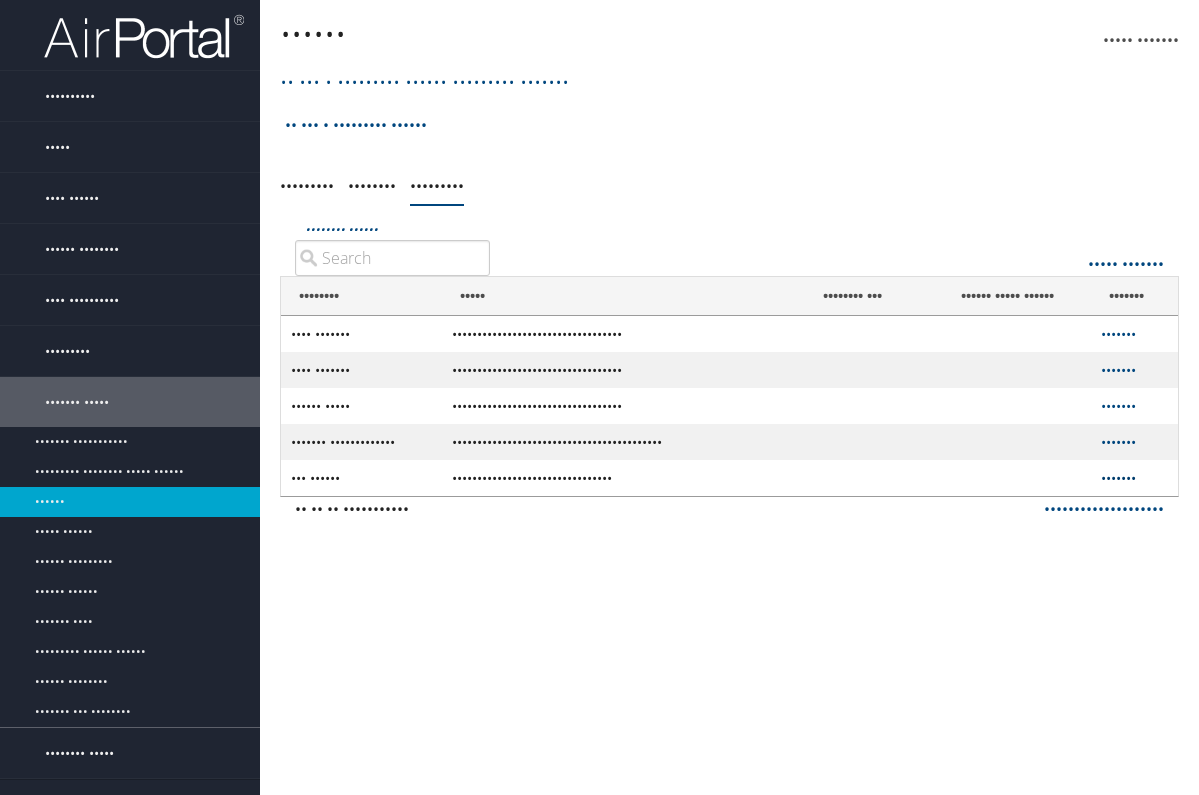 click on "•••••••" at bounding box center [1118, 333] 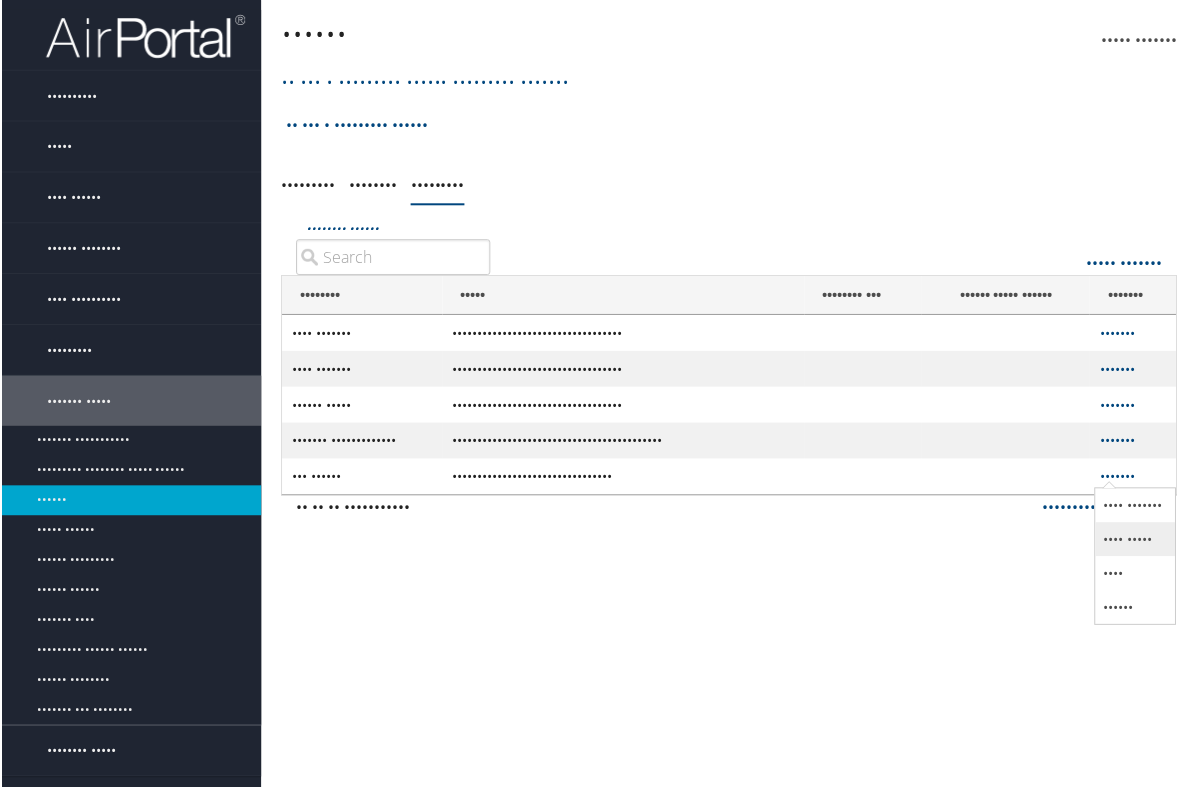click on "•••• •••••" at bounding box center (1134, 541) 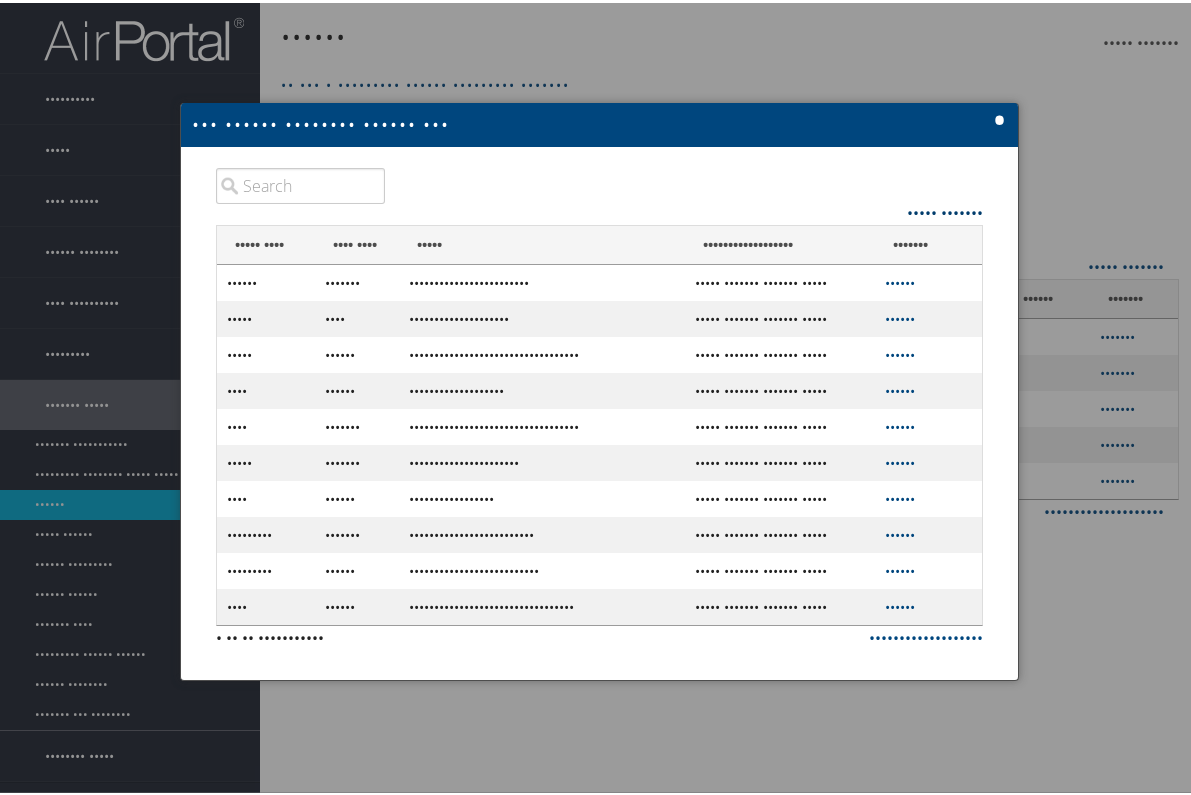 click on "••••• •••••••" at bounding box center (945, 210) 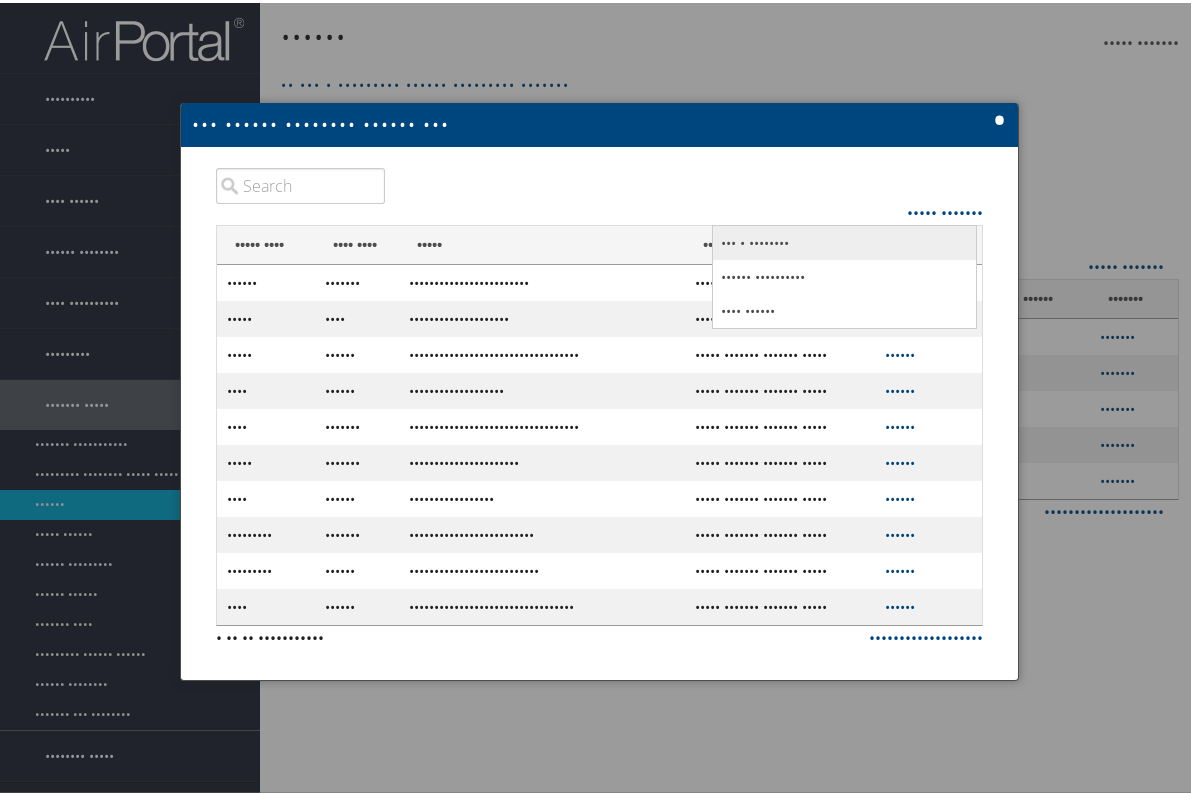 click on "••• • ••••••••" at bounding box center (844, 240) 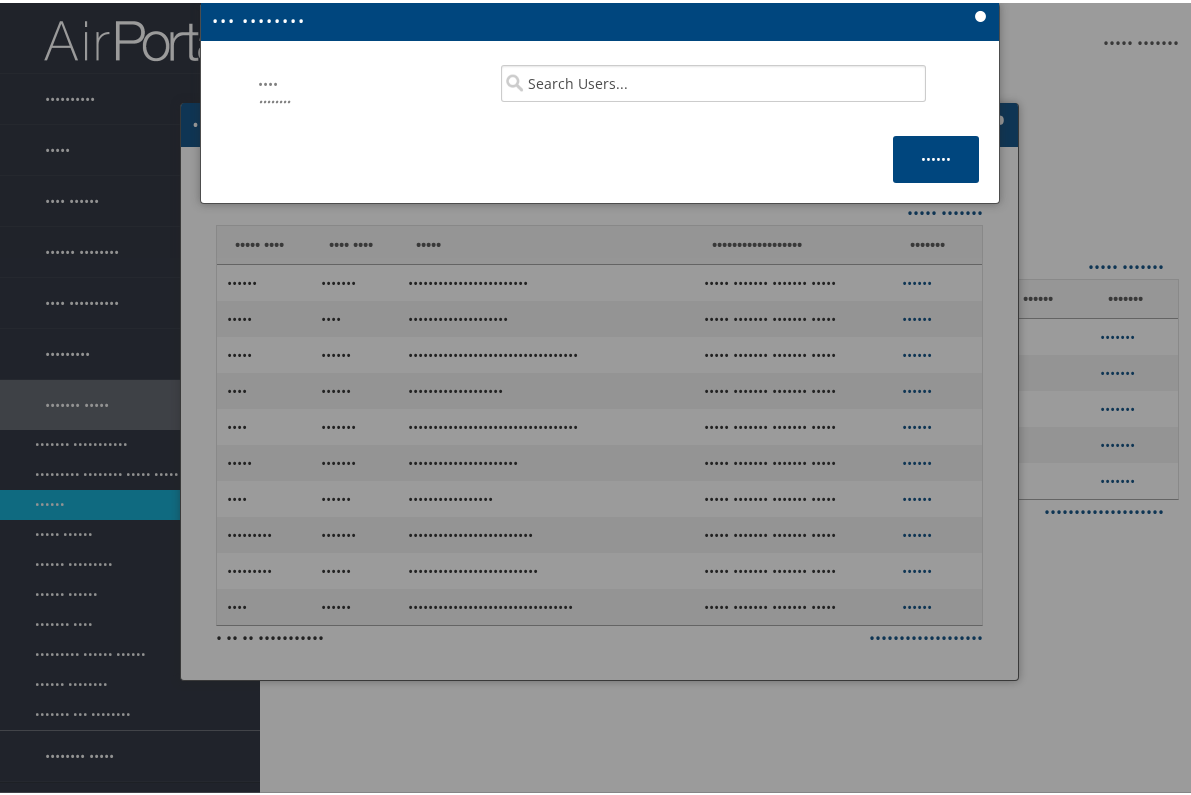 click on "•" at bounding box center [980, 13] 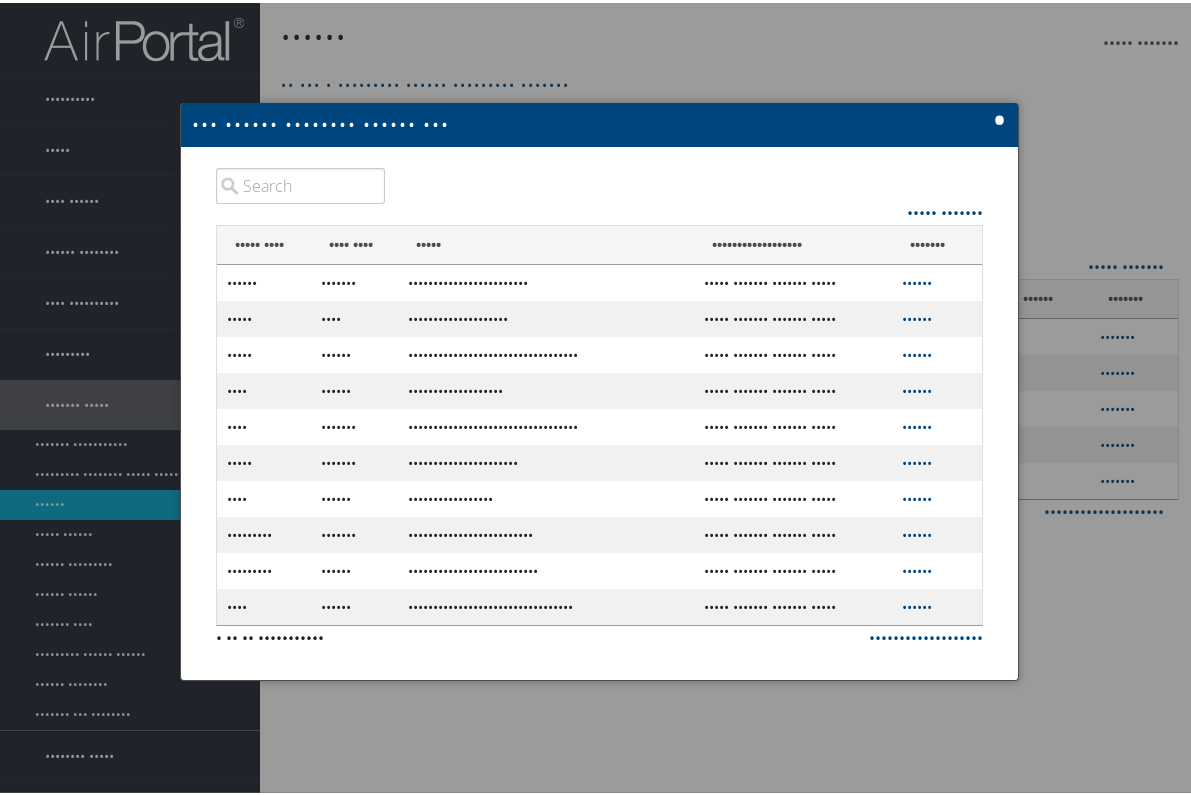 click on "•" at bounding box center [999, 117] 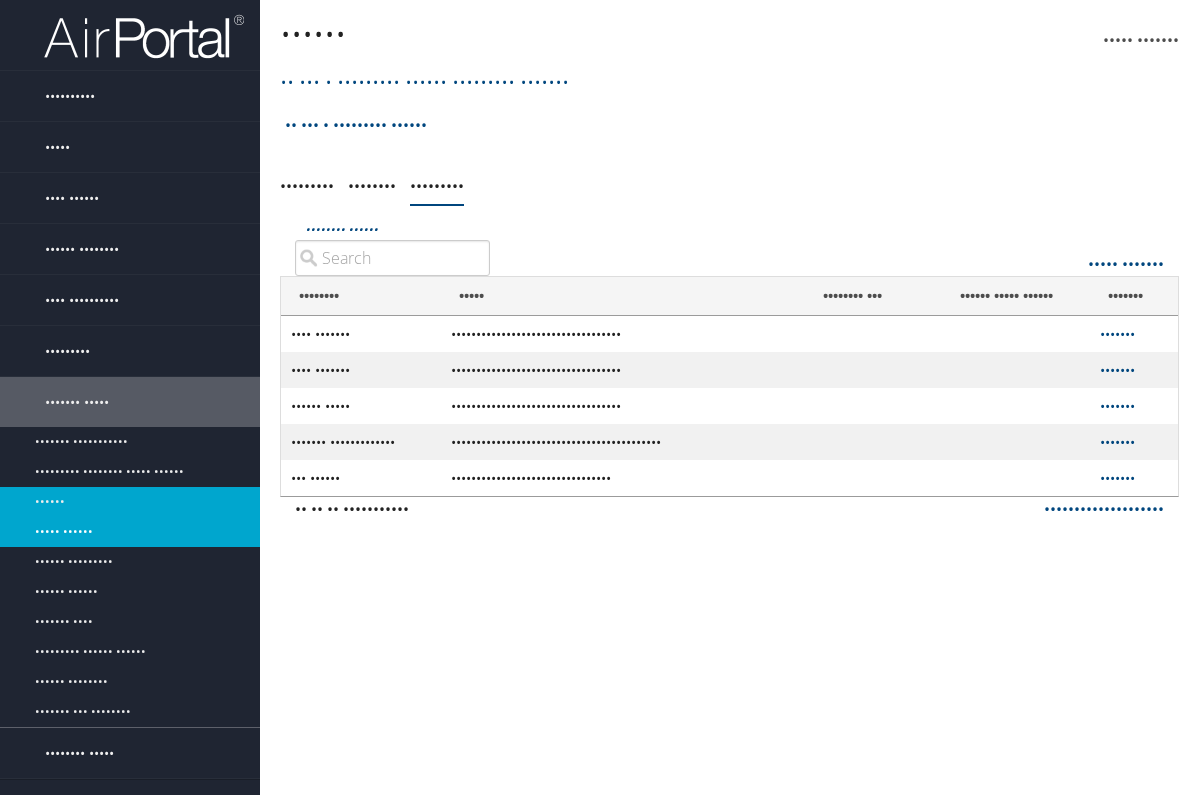 click on "••••• ••••••" at bounding box center (130, 532) 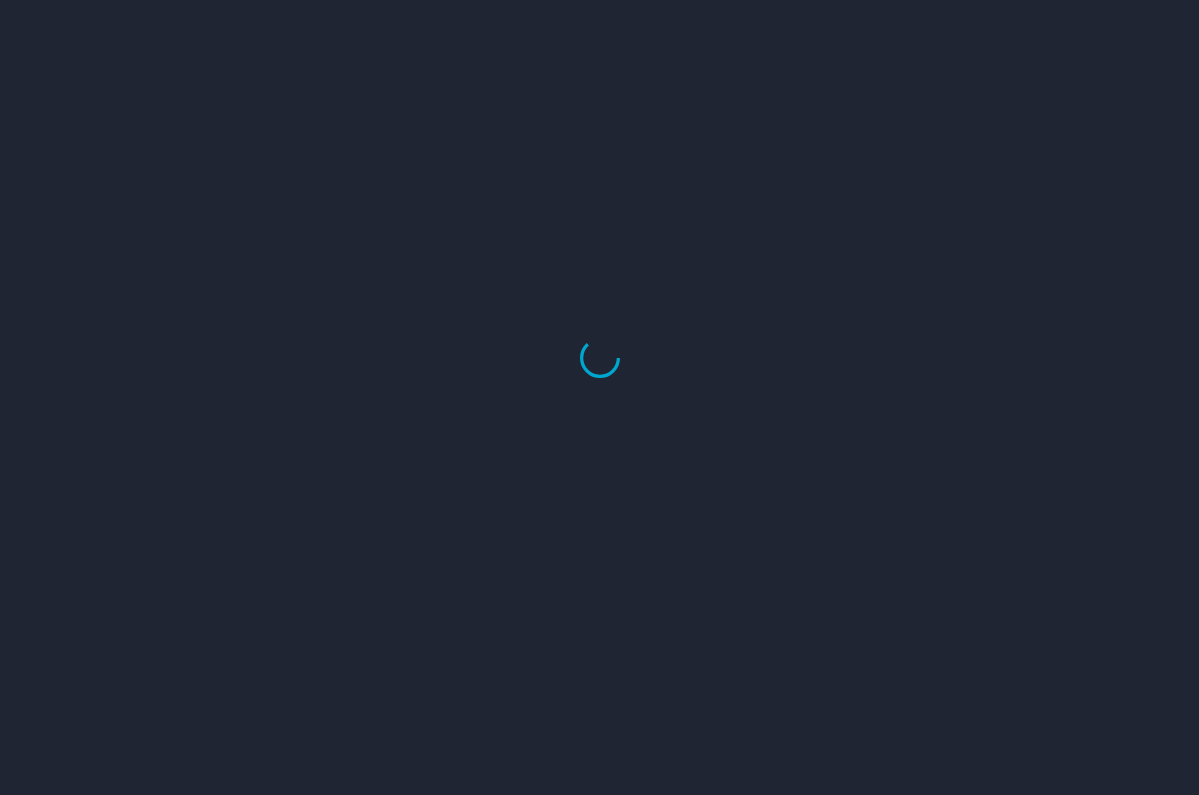 scroll, scrollTop: 0, scrollLeft: 0, axis: both 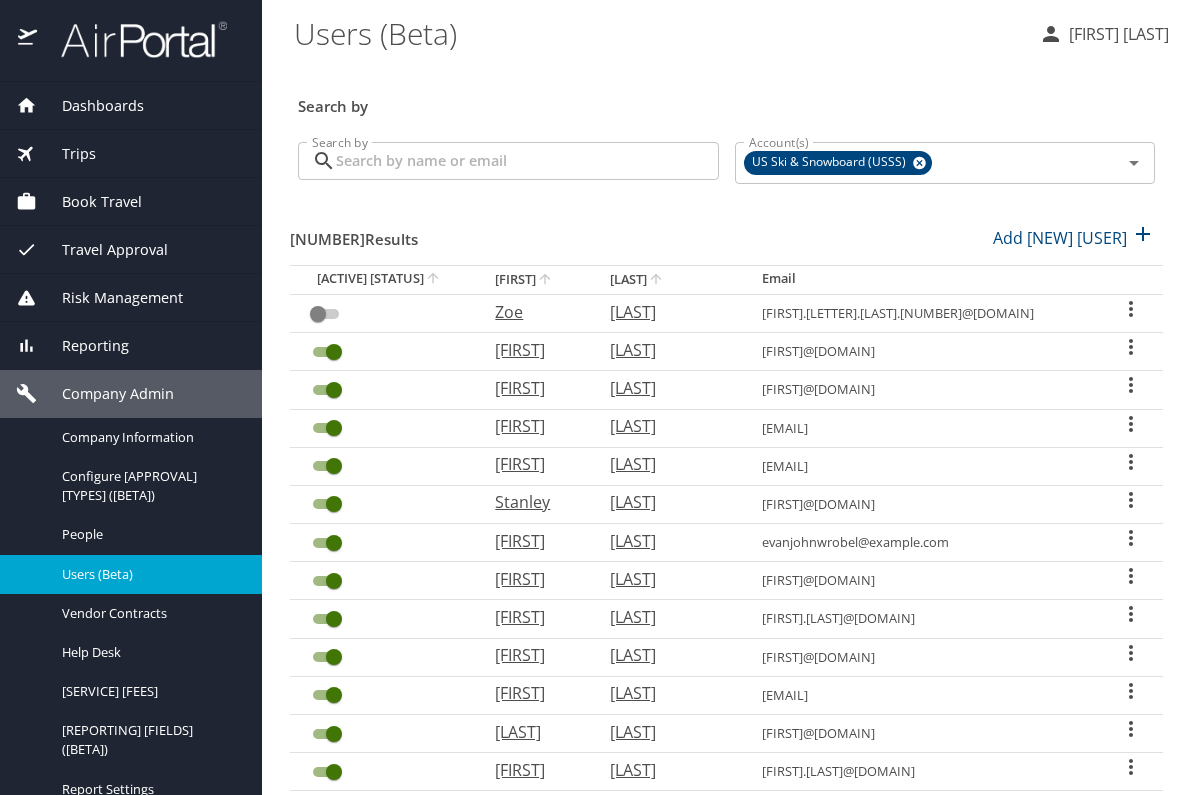 click on "Search by" at bounding box center [527, 161] 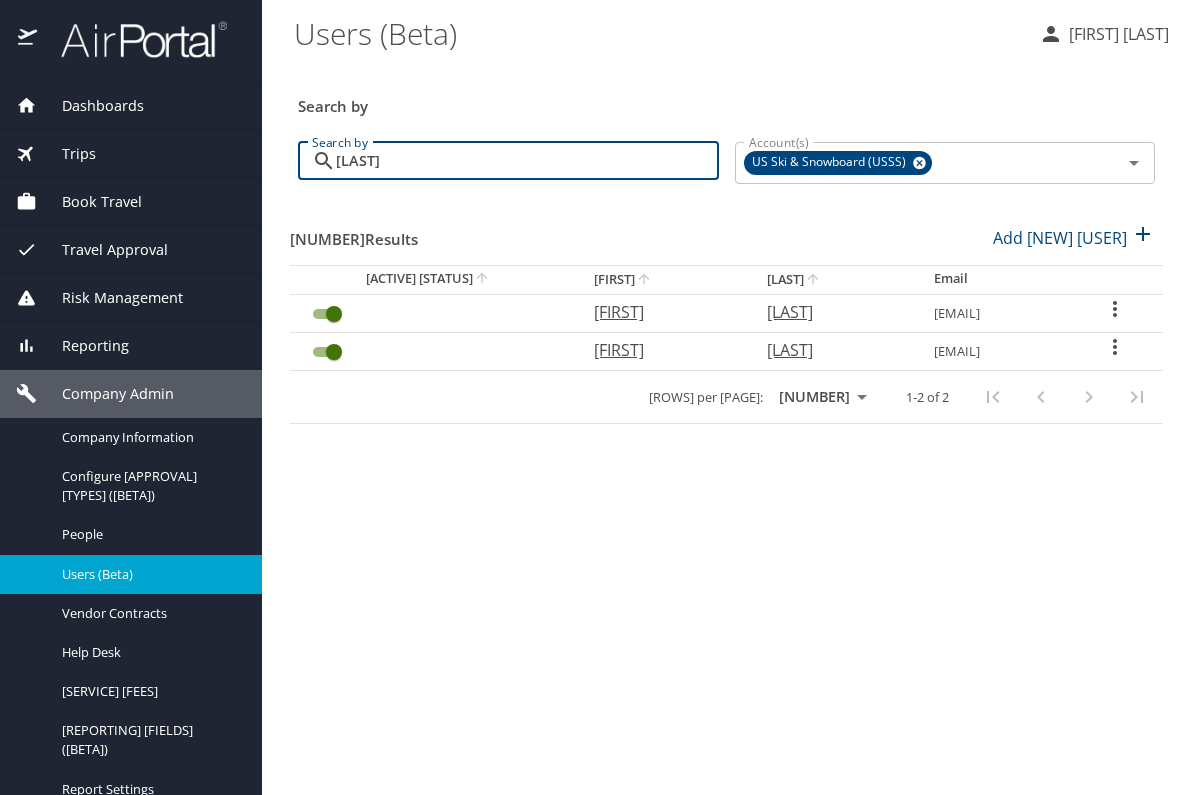 type on "boc" 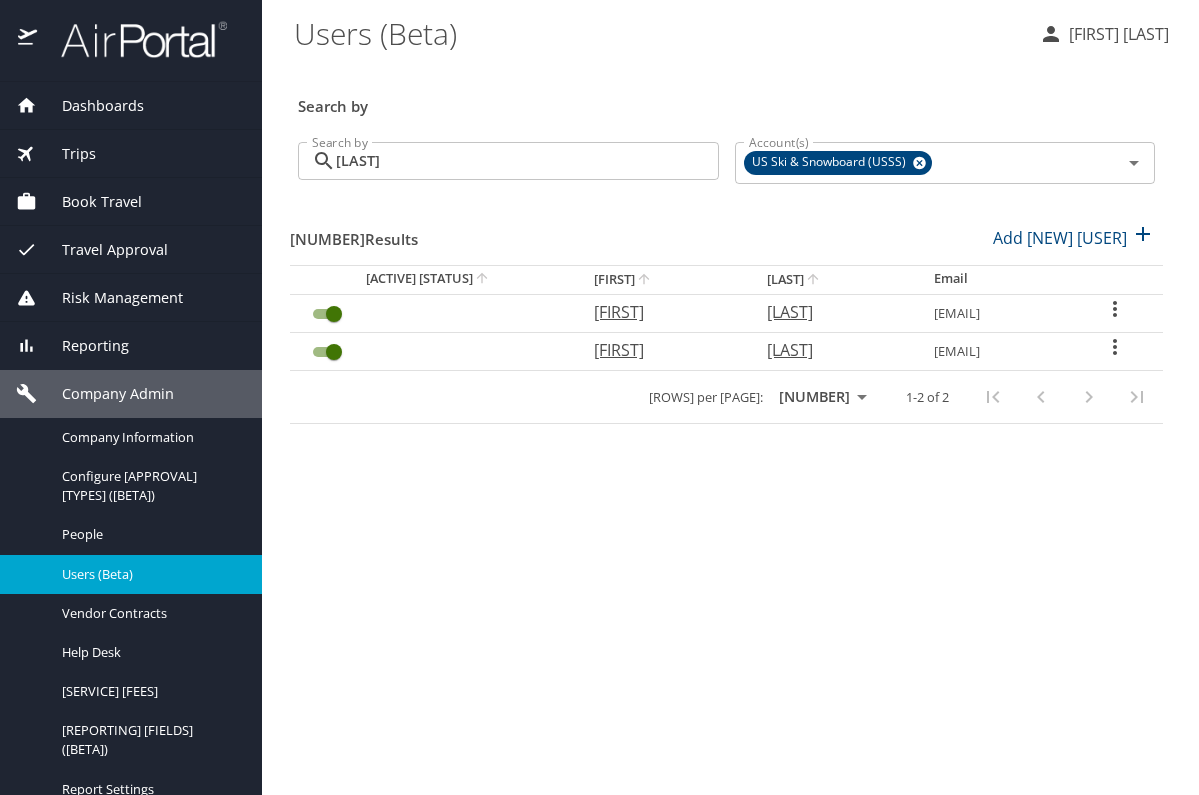 click at bounding box center (1115, 309) 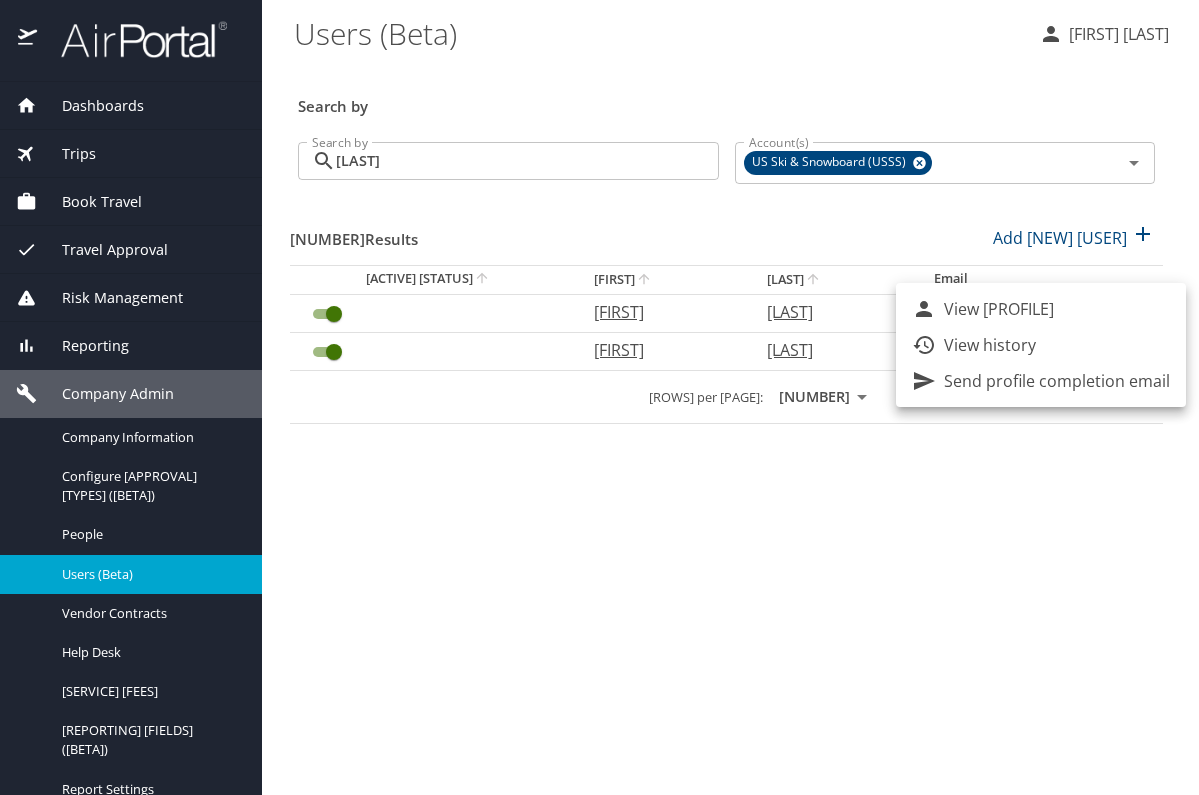 click on "View profile" at bounding box center (999, 309) 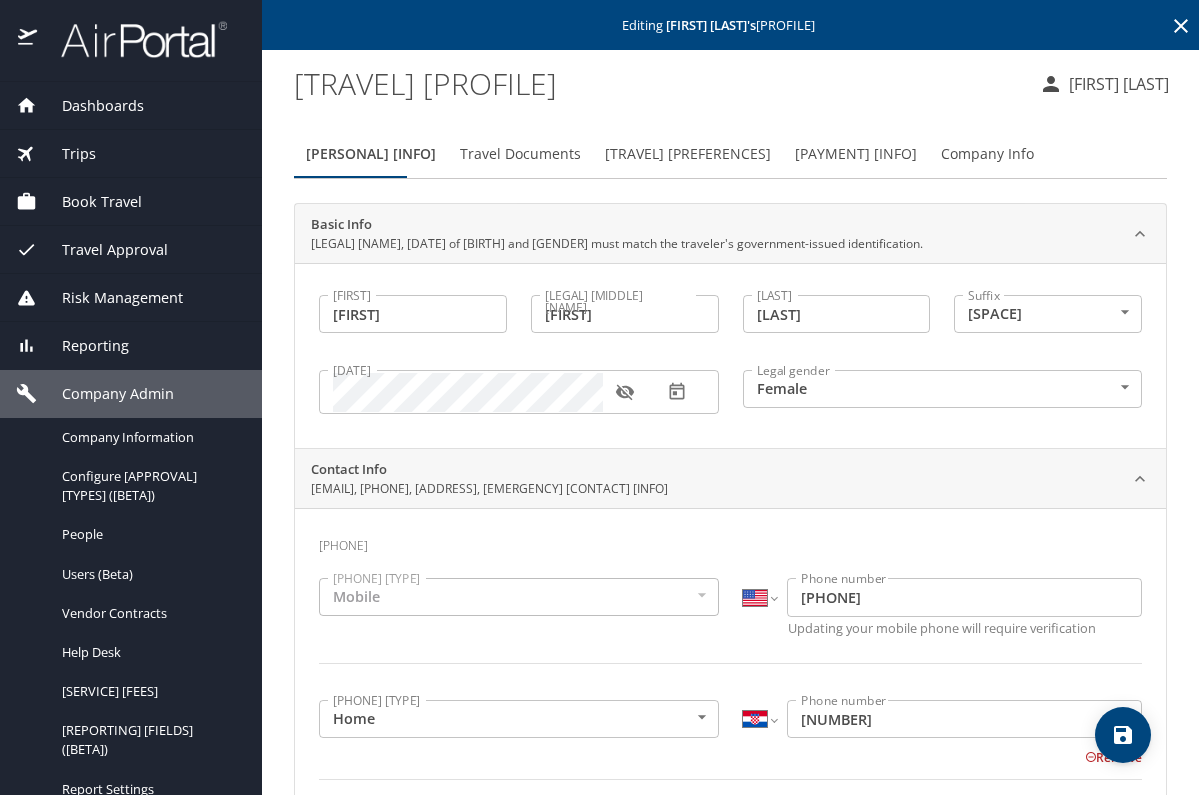 scroll, scrollTop: 0, scrollLeft: 0, axis: both 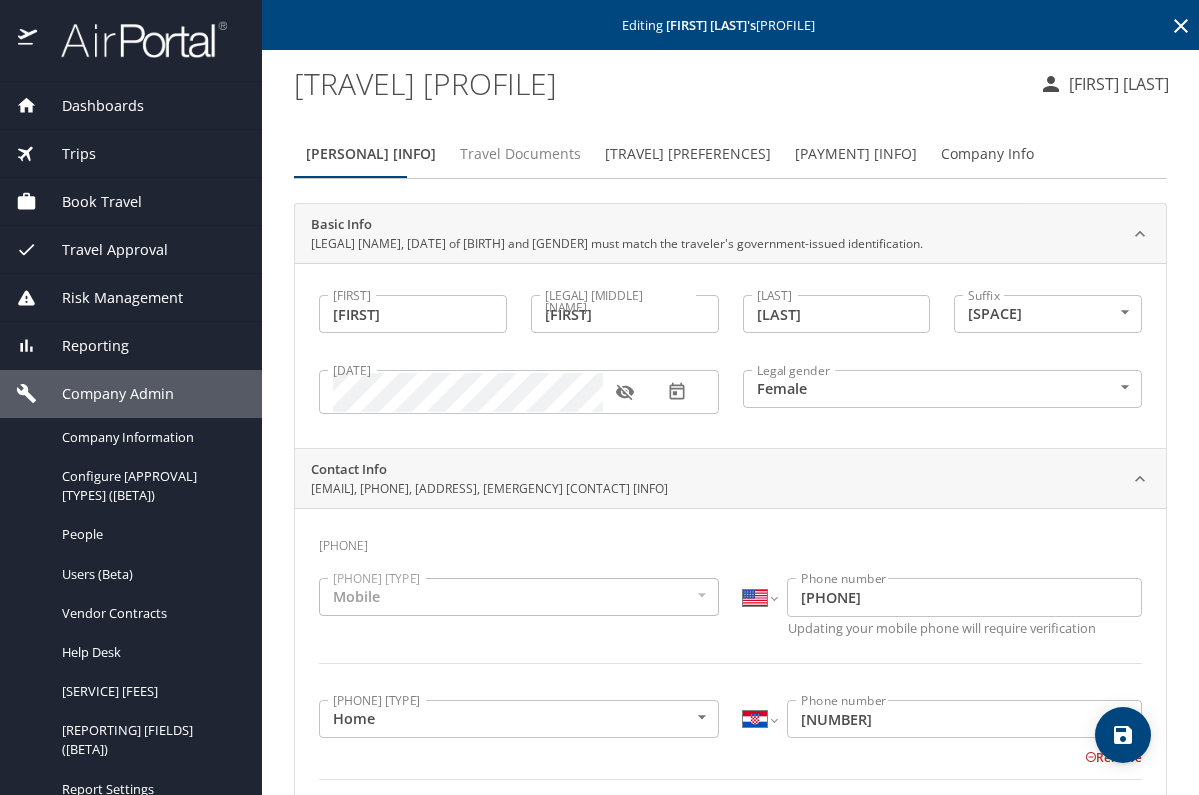 click on "Travel Documents" at bounding box center (520, 154) 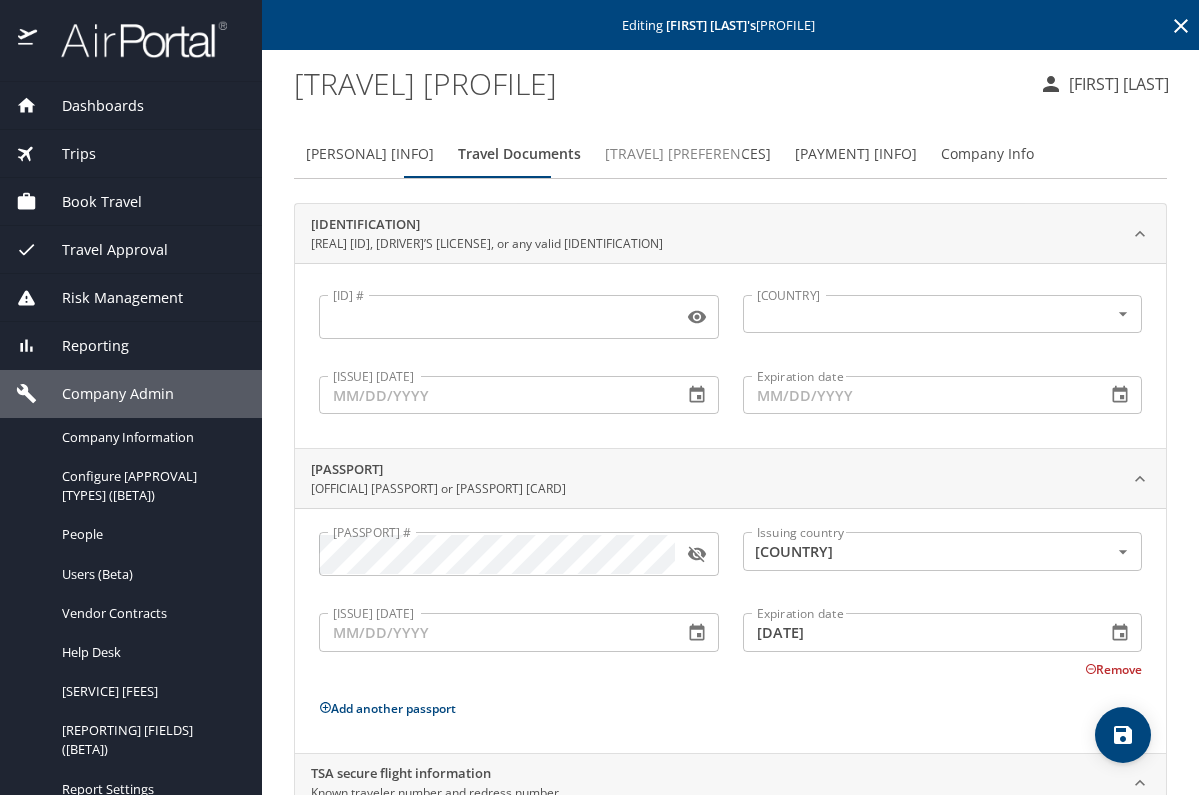 click on "Travel Preferences" at bounding box center (688, 154) 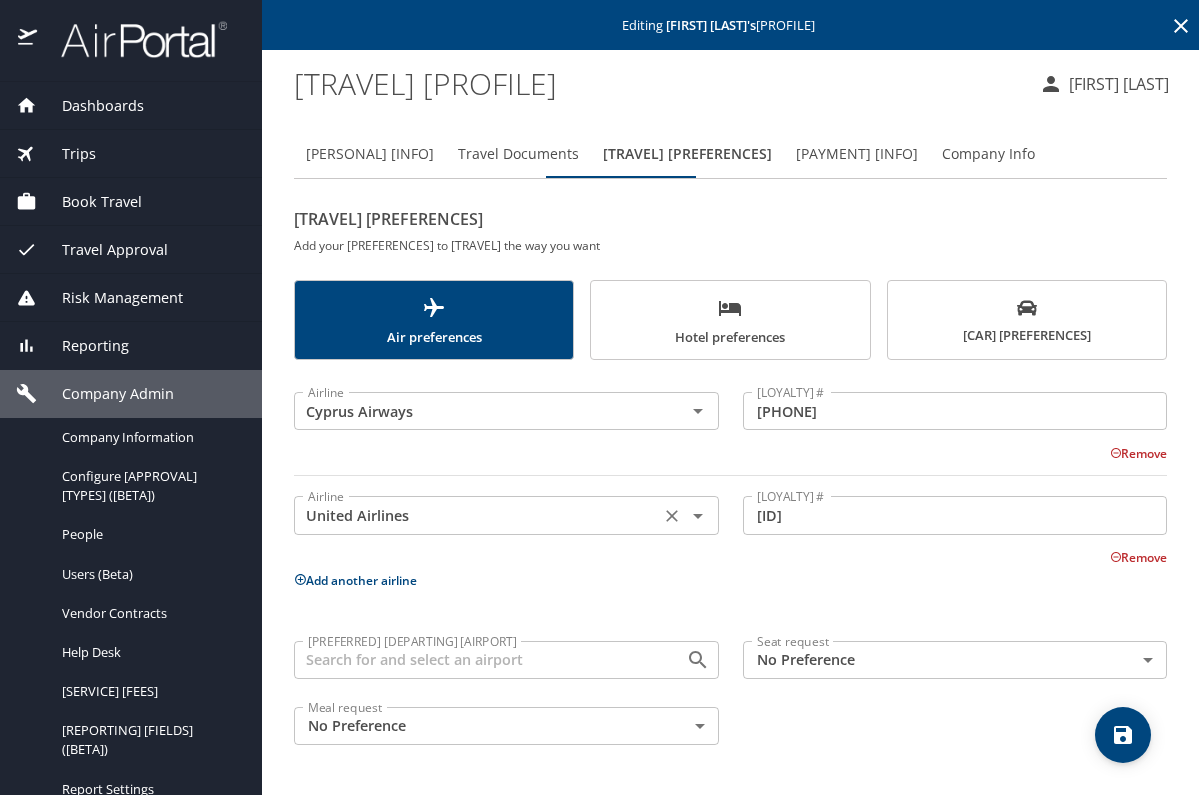 scroll, scrollTop: 0, scrollLeft: 0, axis: both 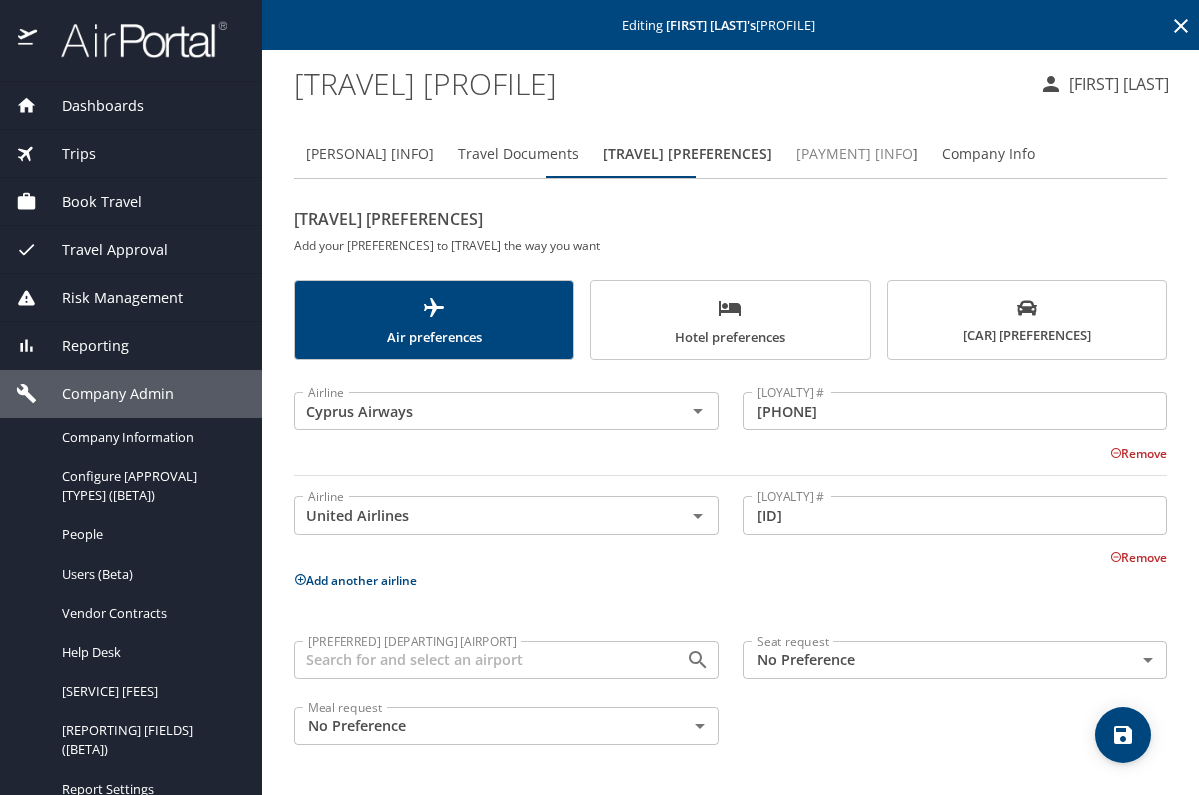 click on "Payment Info" at bounding box center [857, 154] 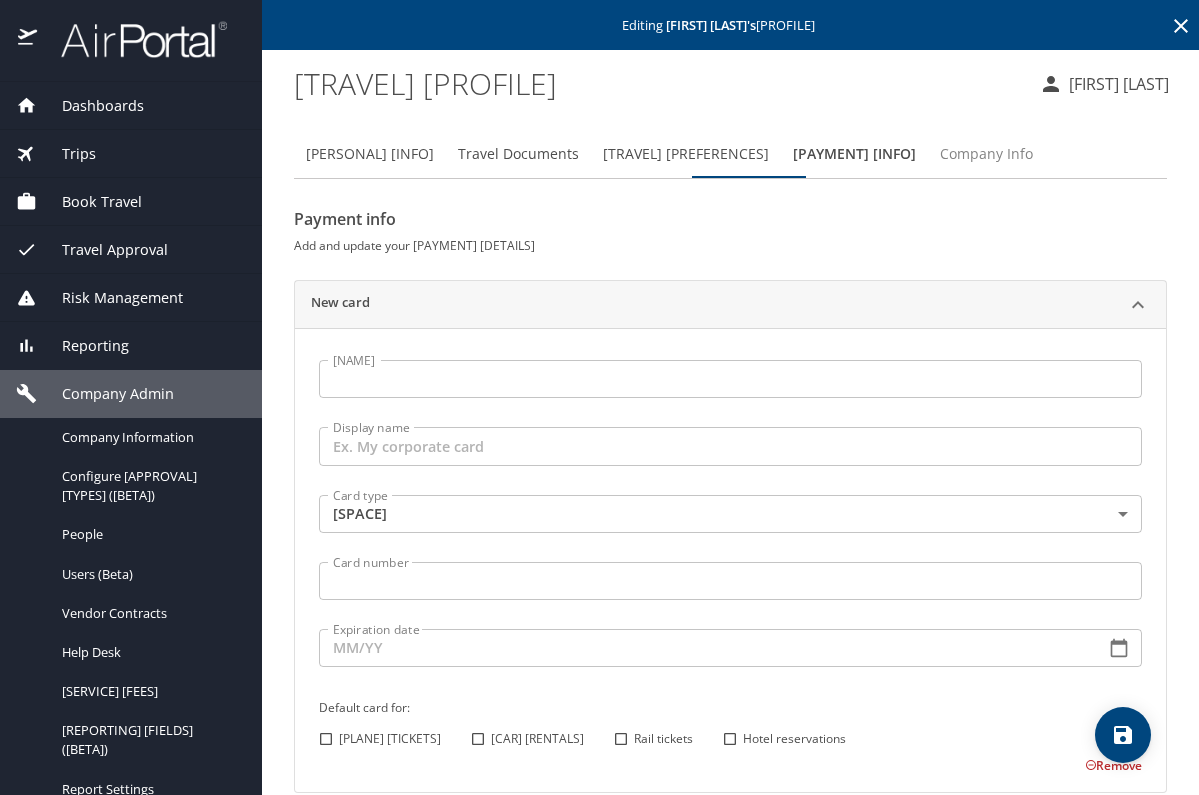 click on "Company Info" at bounding box center [986, 154] 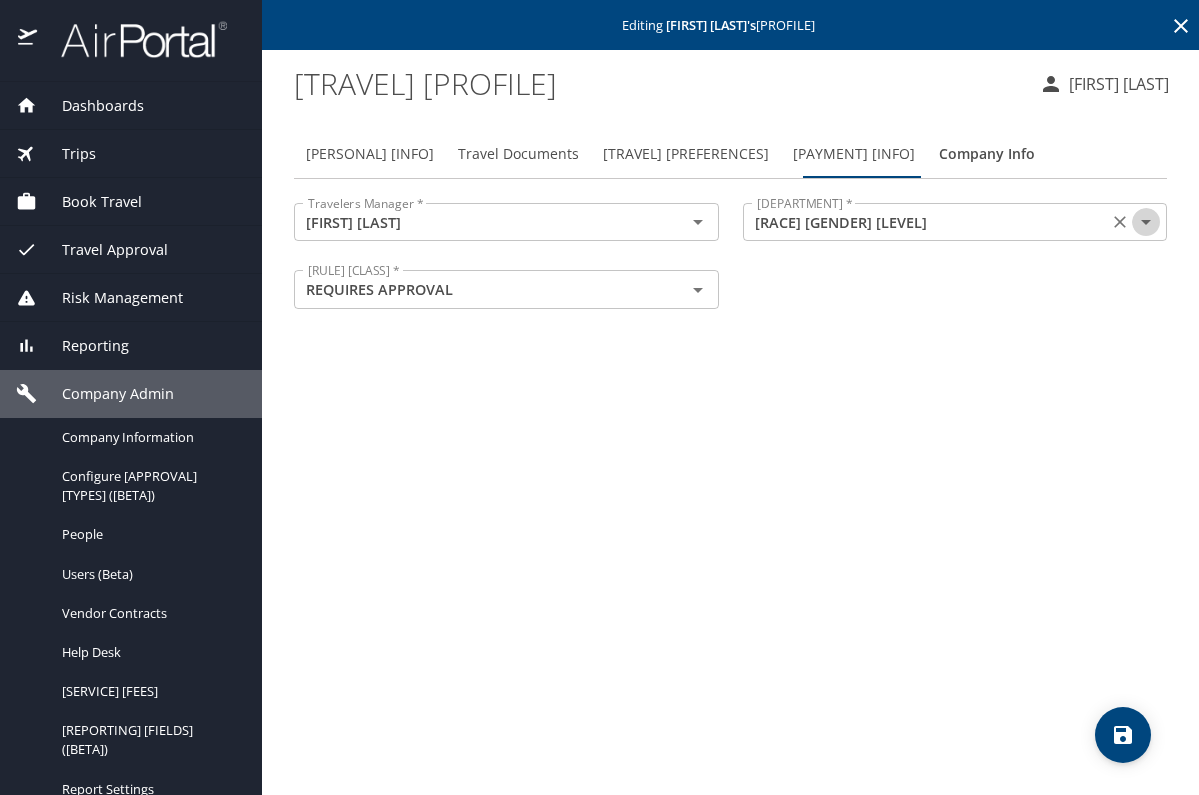 click at bounding box center (698, 222) 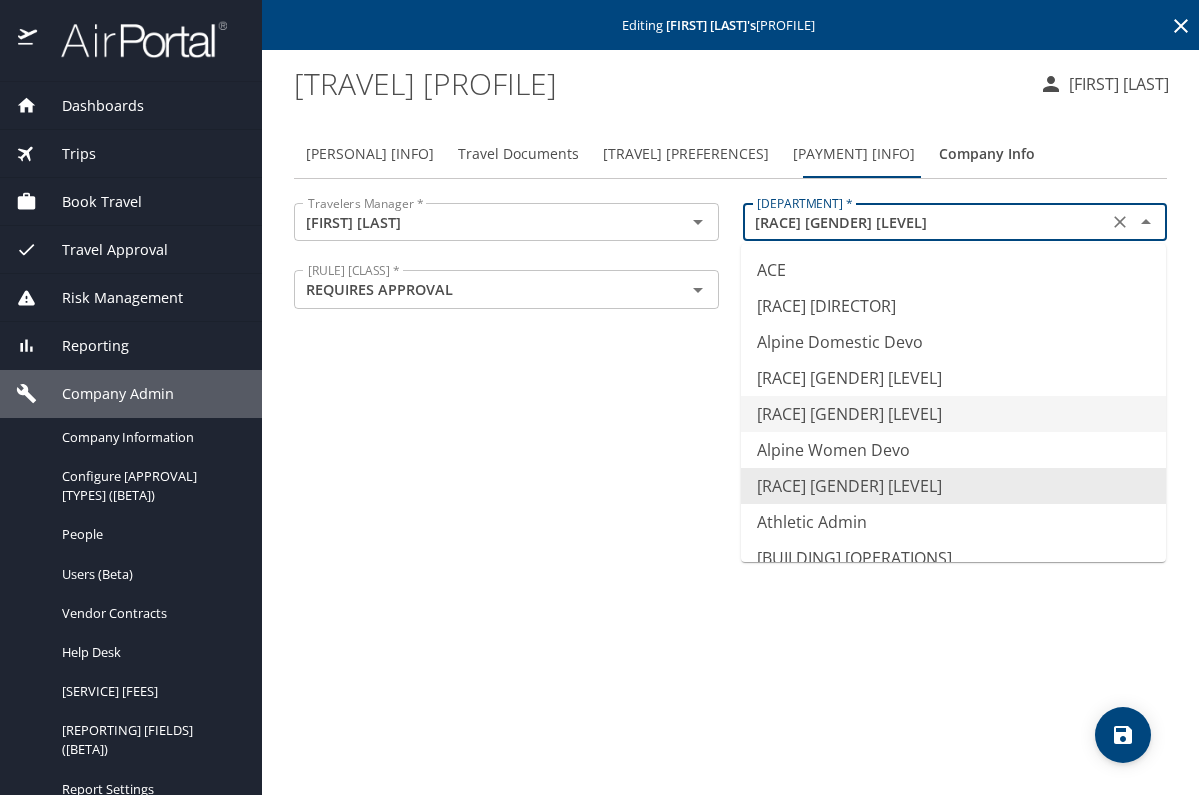 scroll, scrollTop: 0, scrollLeft: 0, axis: both 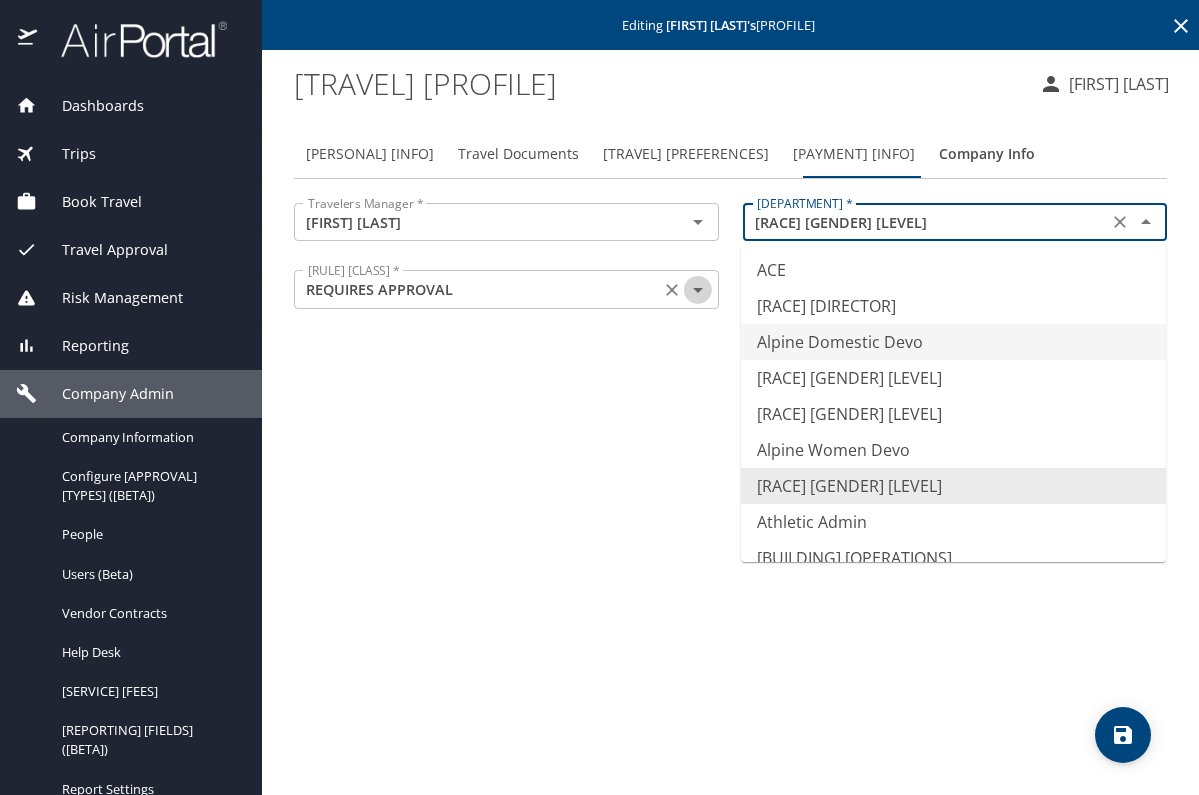 click at bounding box center [698, 222] 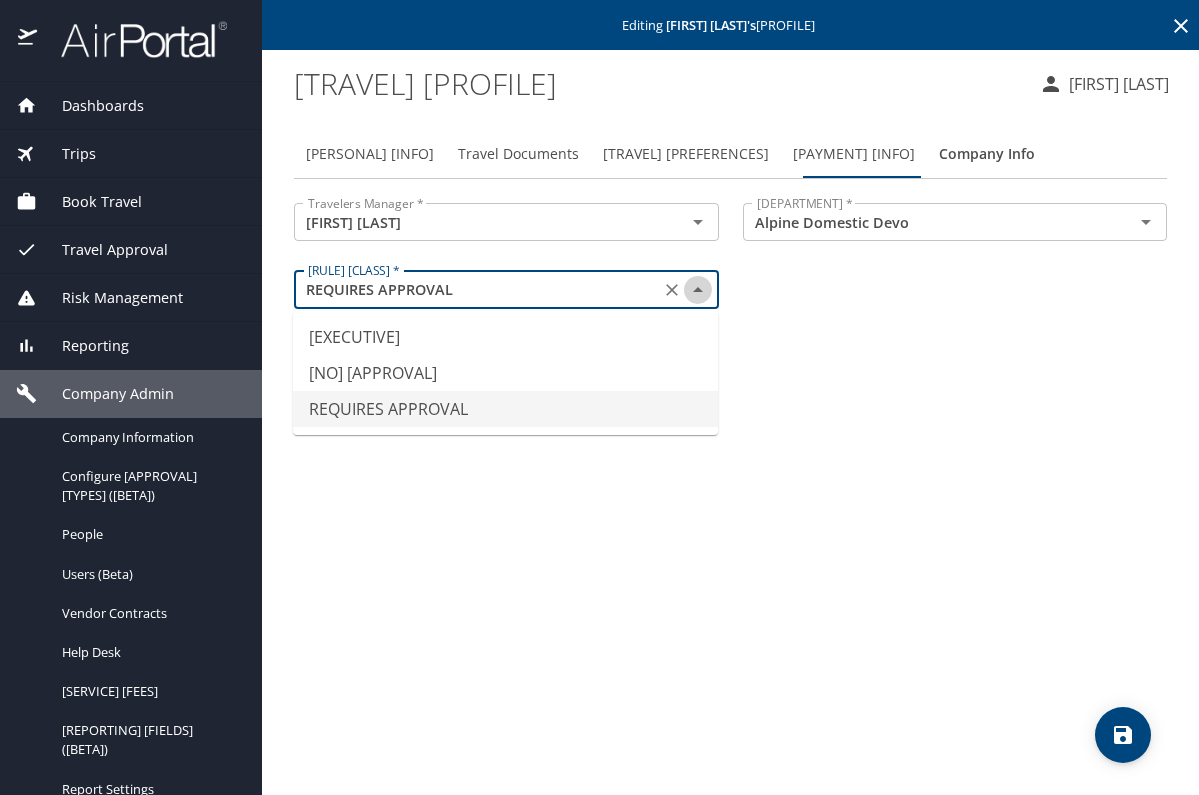 click at bounding box center (698, 289) 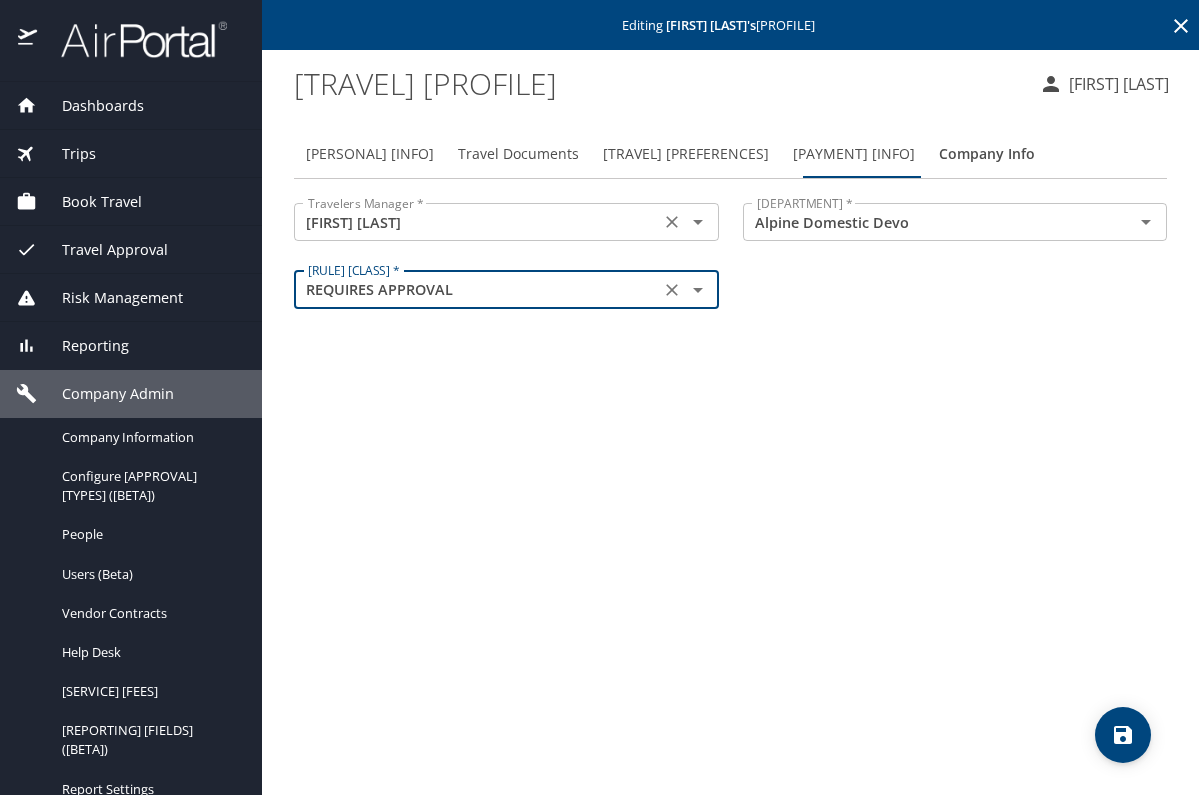 click at bounding box center [698, 222] 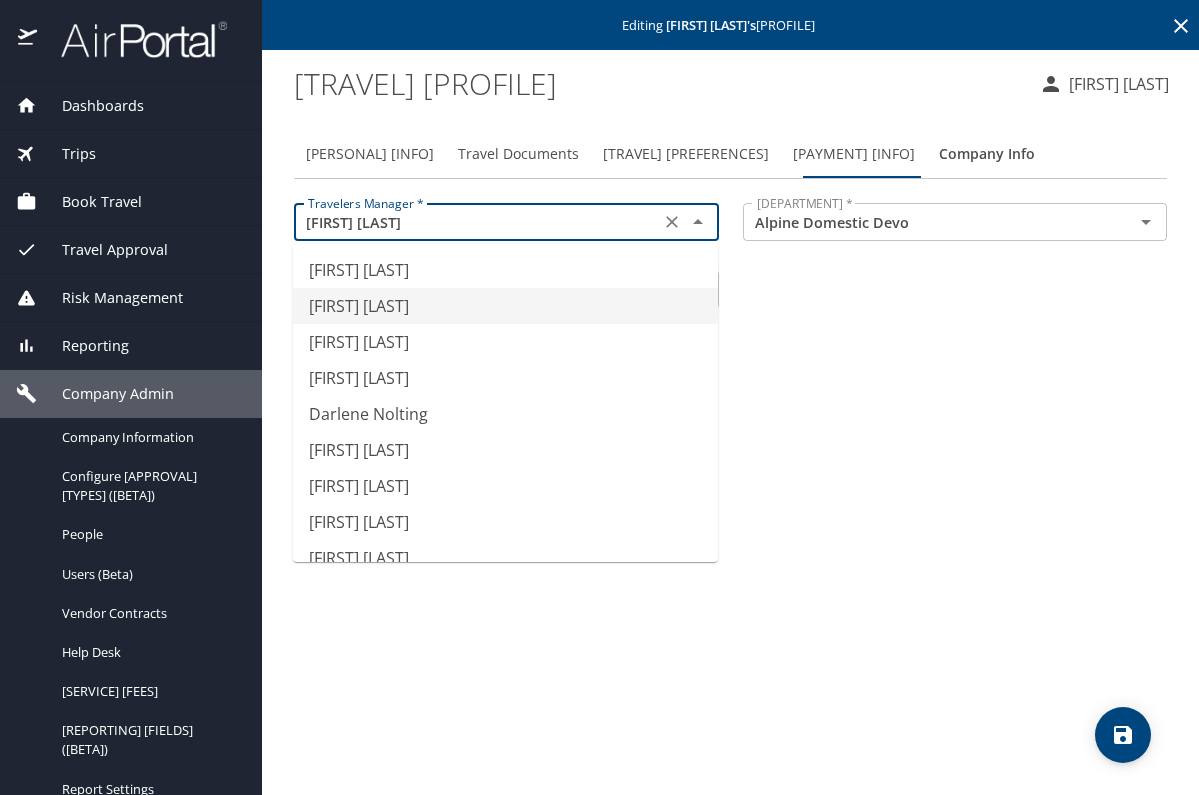 scroll, scrollTop: 0, scrollLeft: 0, axis: both 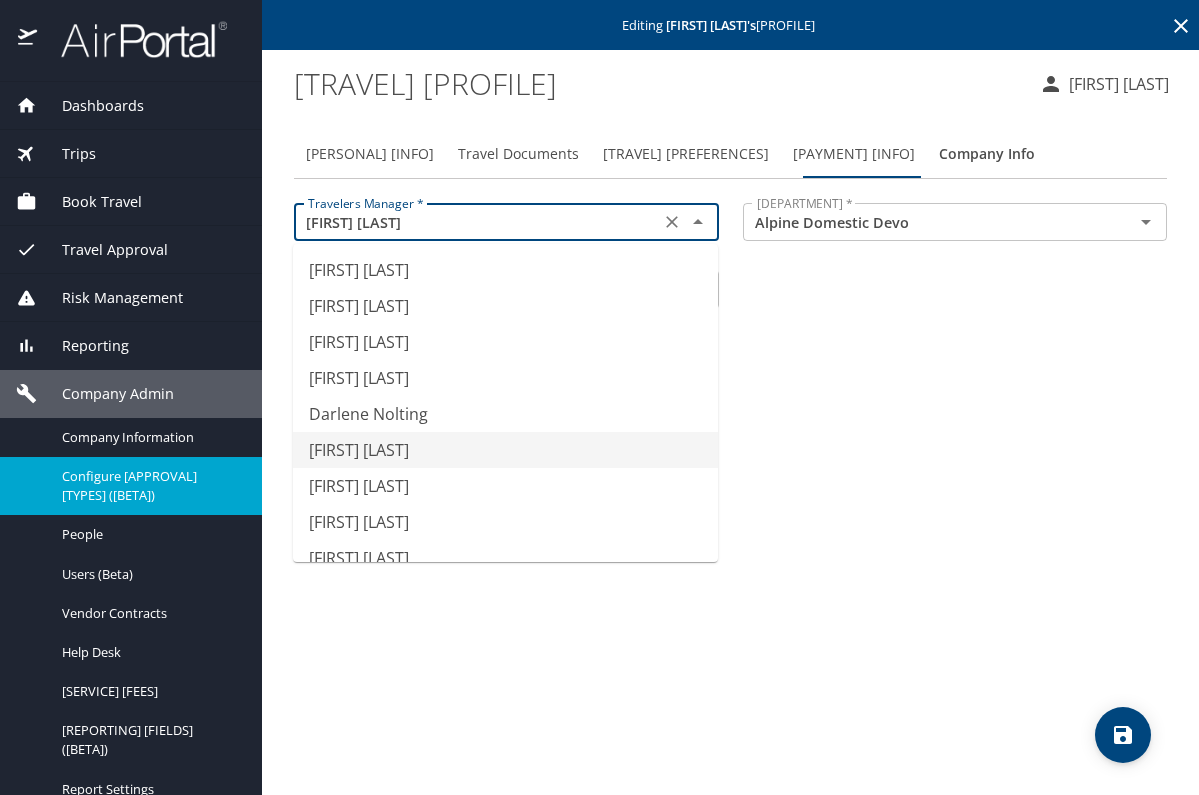 click on "Configure Approval Types (Beta)" at bounding box center (150, 486) 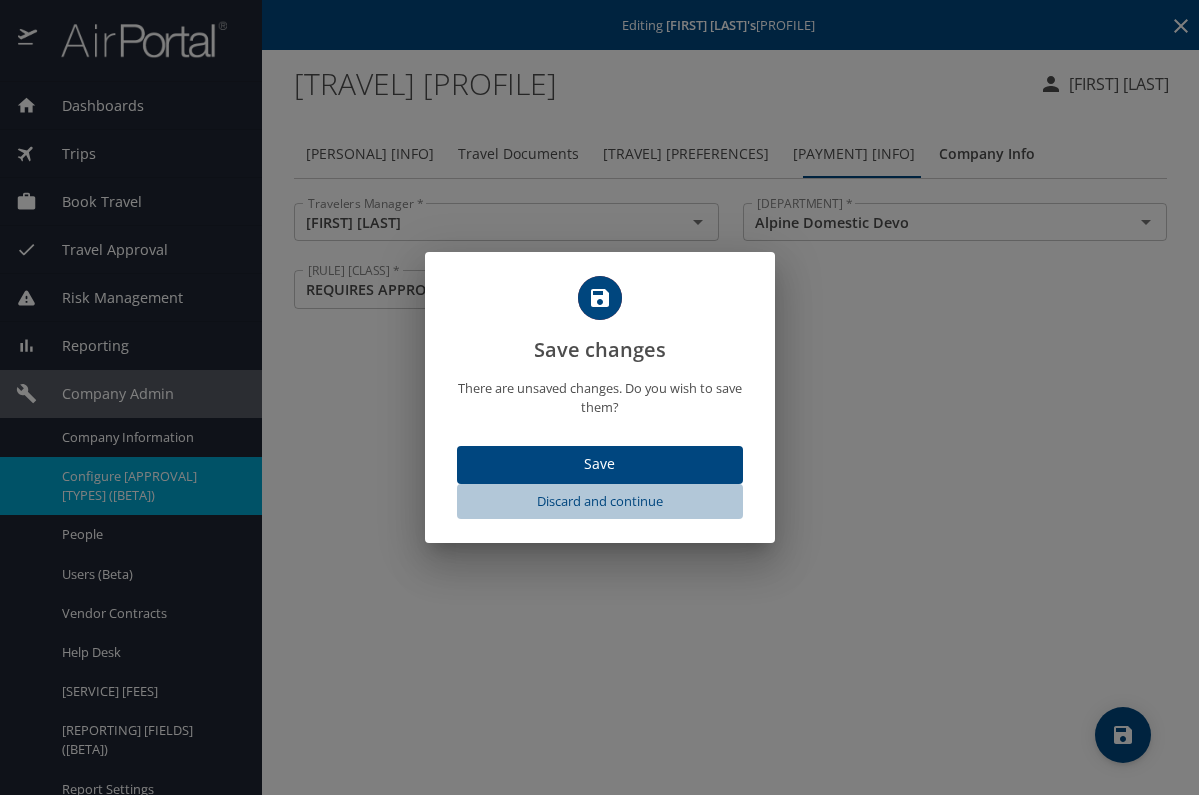 click on "Discard and continue" at bounding box center [600, 501] 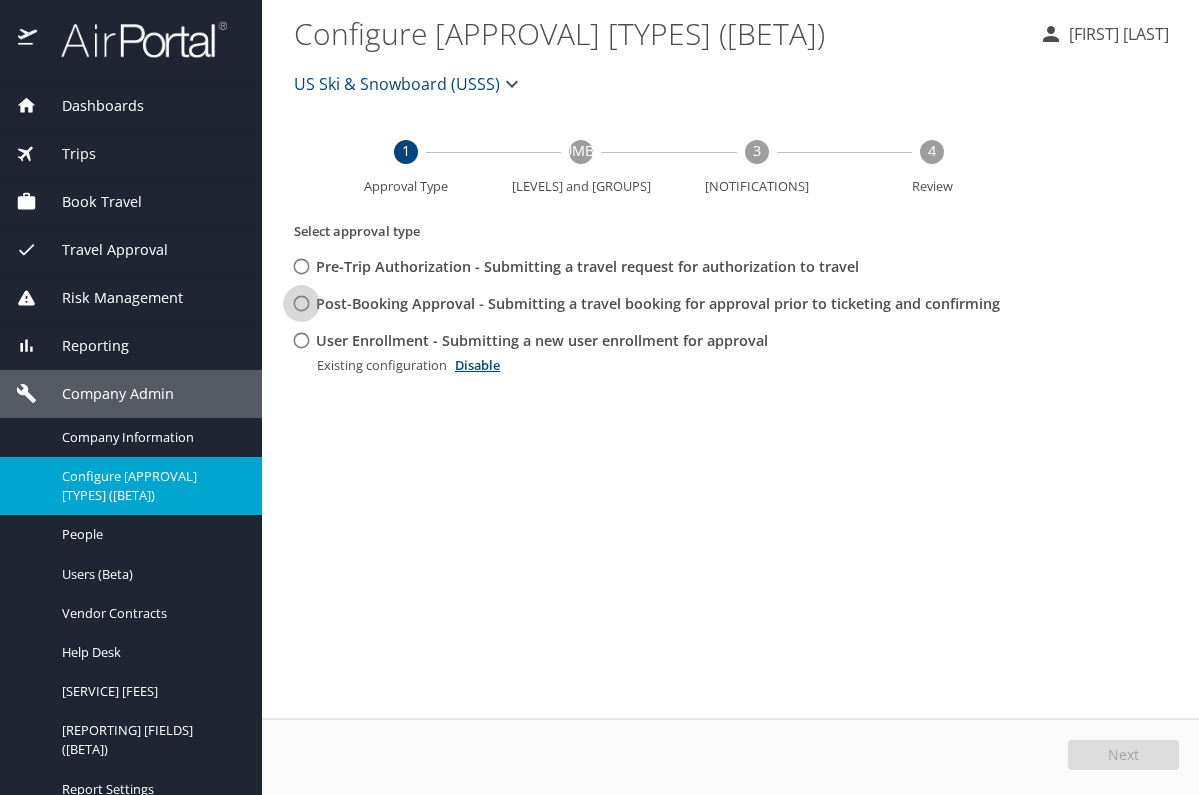 click on "Post-Booking Approval - Submitting a travel booking for approval prior to ticketing and confirming" at bounding box center [301, 266] 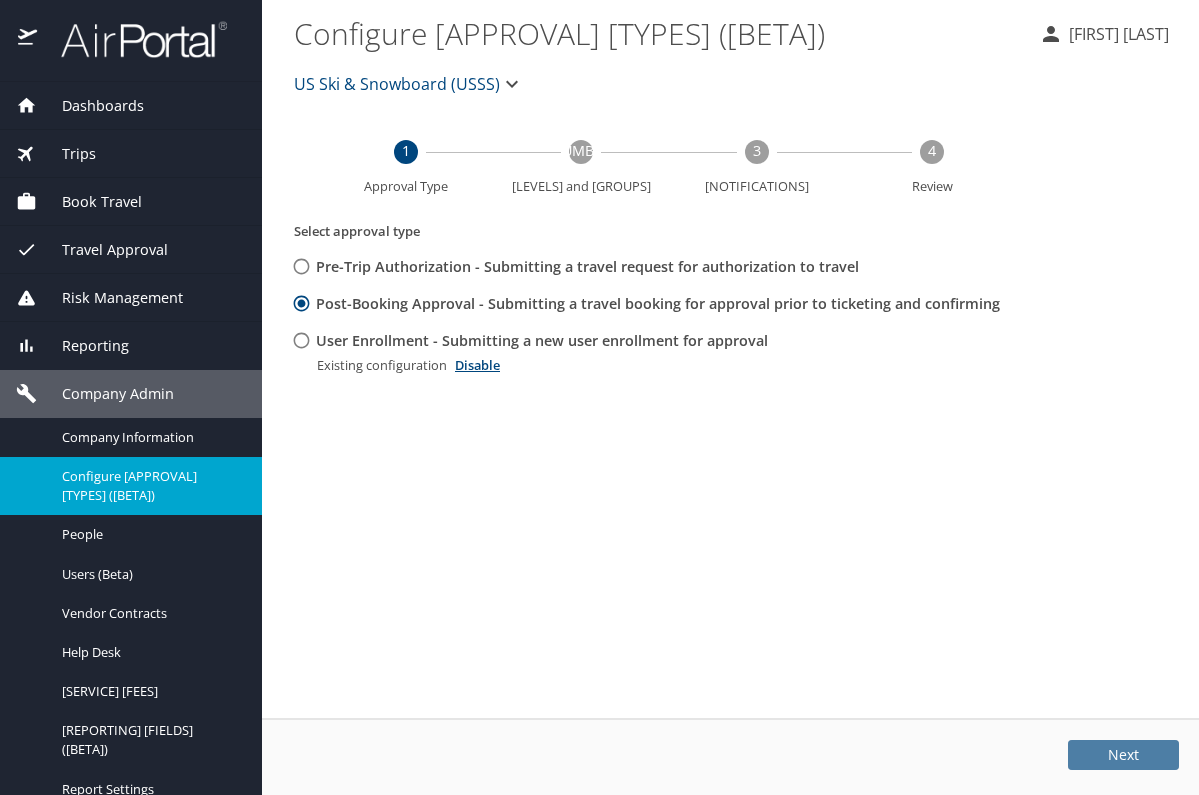 click on "••••" at bounding box center [1123, 755] 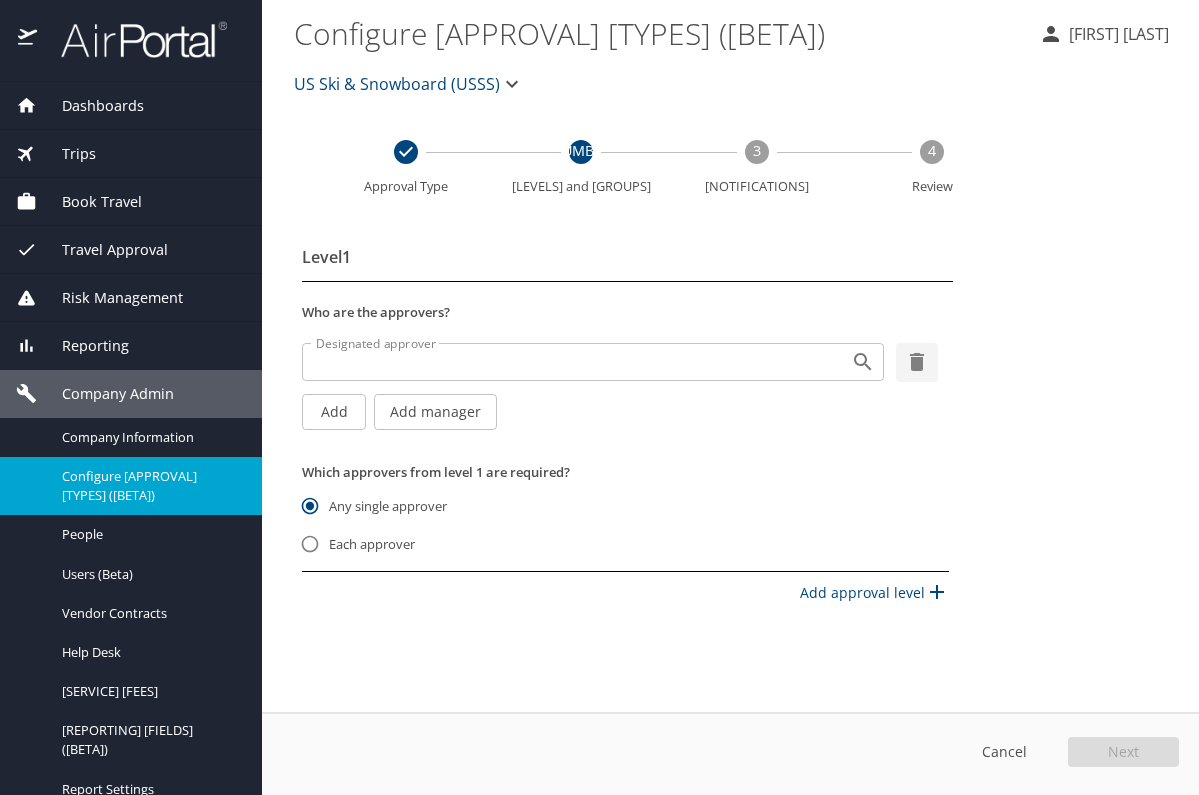 click on "Designated approver" at bounding box center [563, 362] 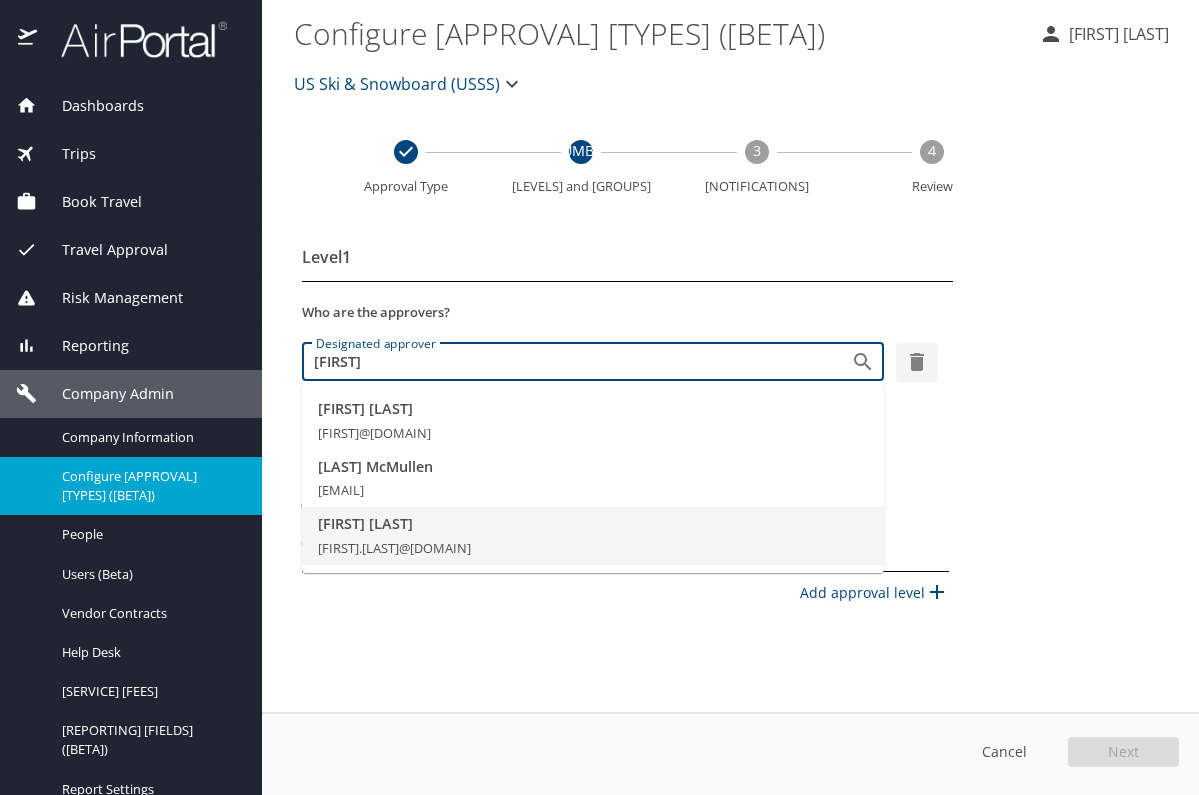 click on "Zan   Spilar zan.spilar@usskiandsnowboard.org" at bounding box center (593, 536) 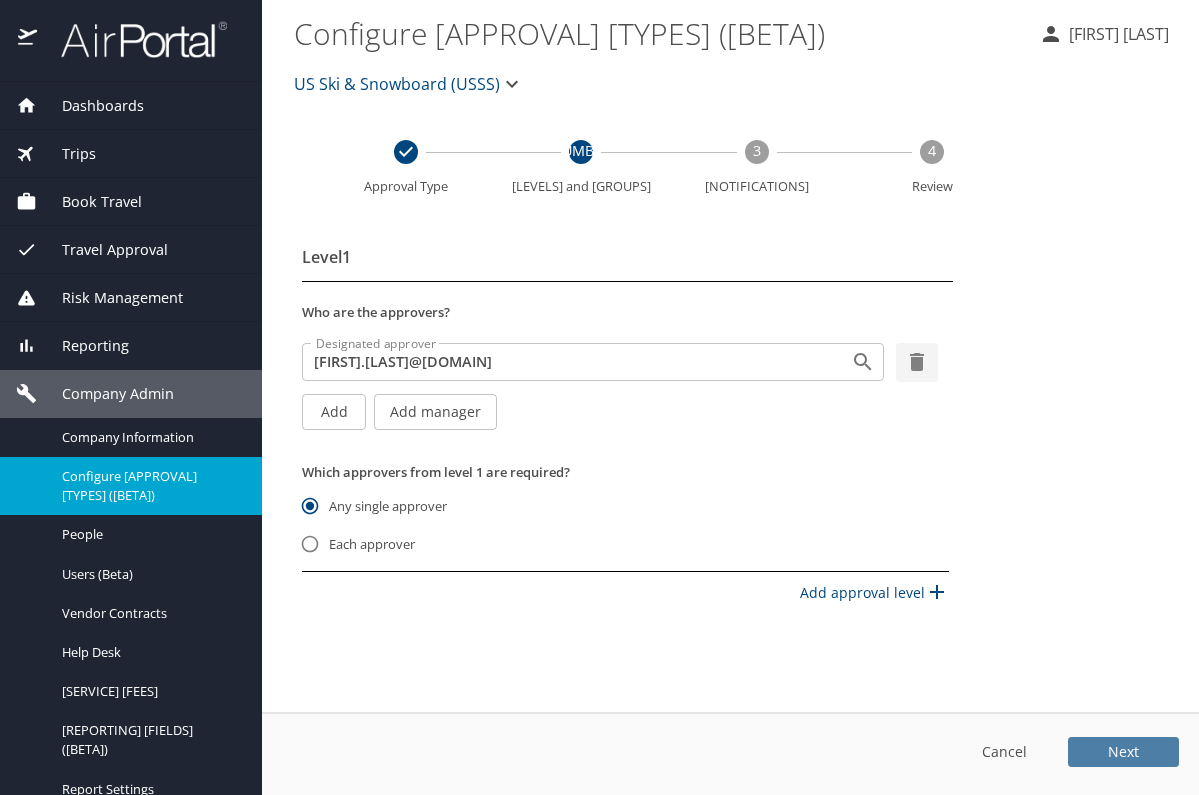 click on "••••" at bounding box center [1123, 752] 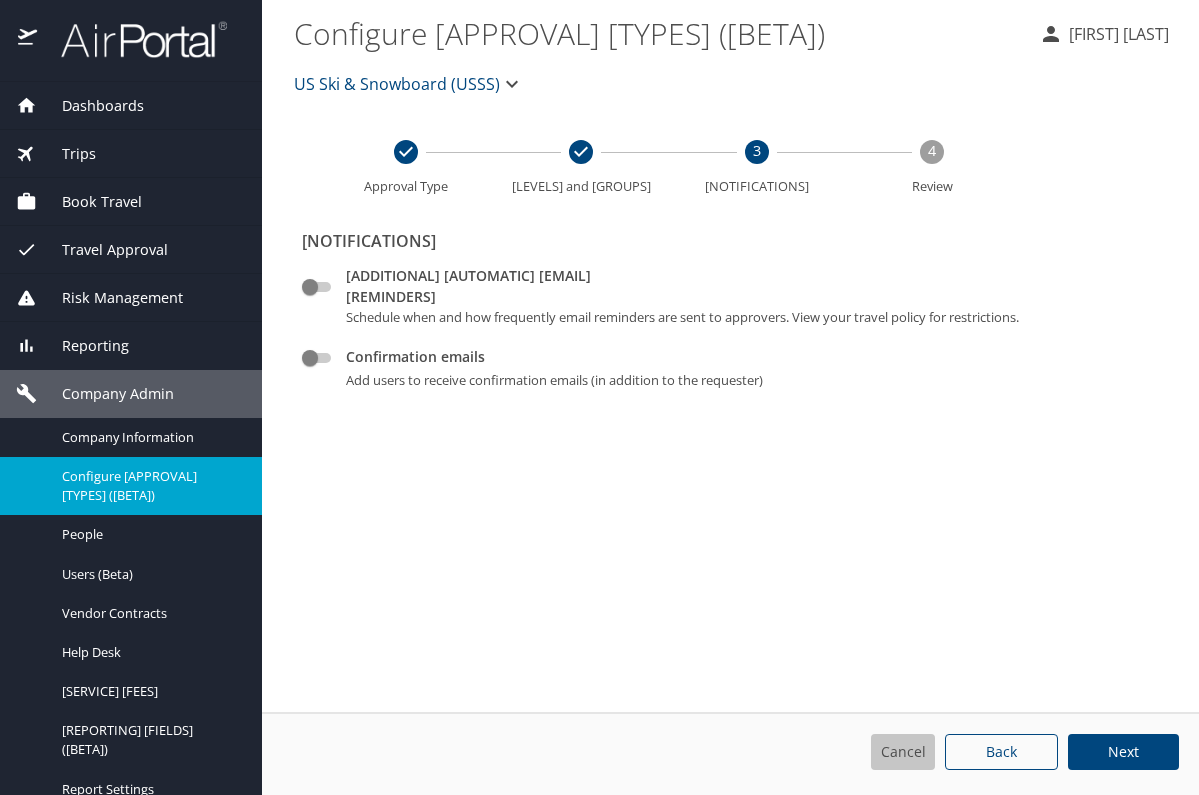 click on "••••••" at bounding box center [903, 752] 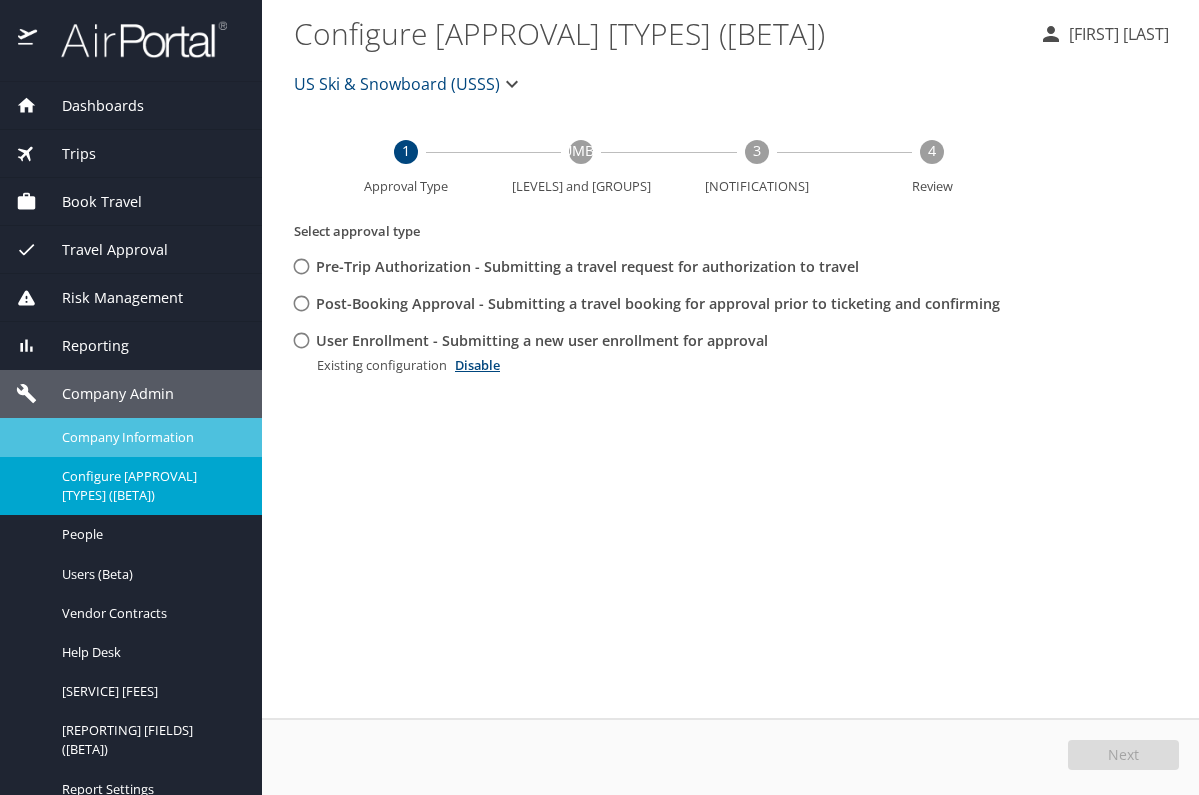 click on "••••••• •••••••••••" at bounding box center (150, 437) 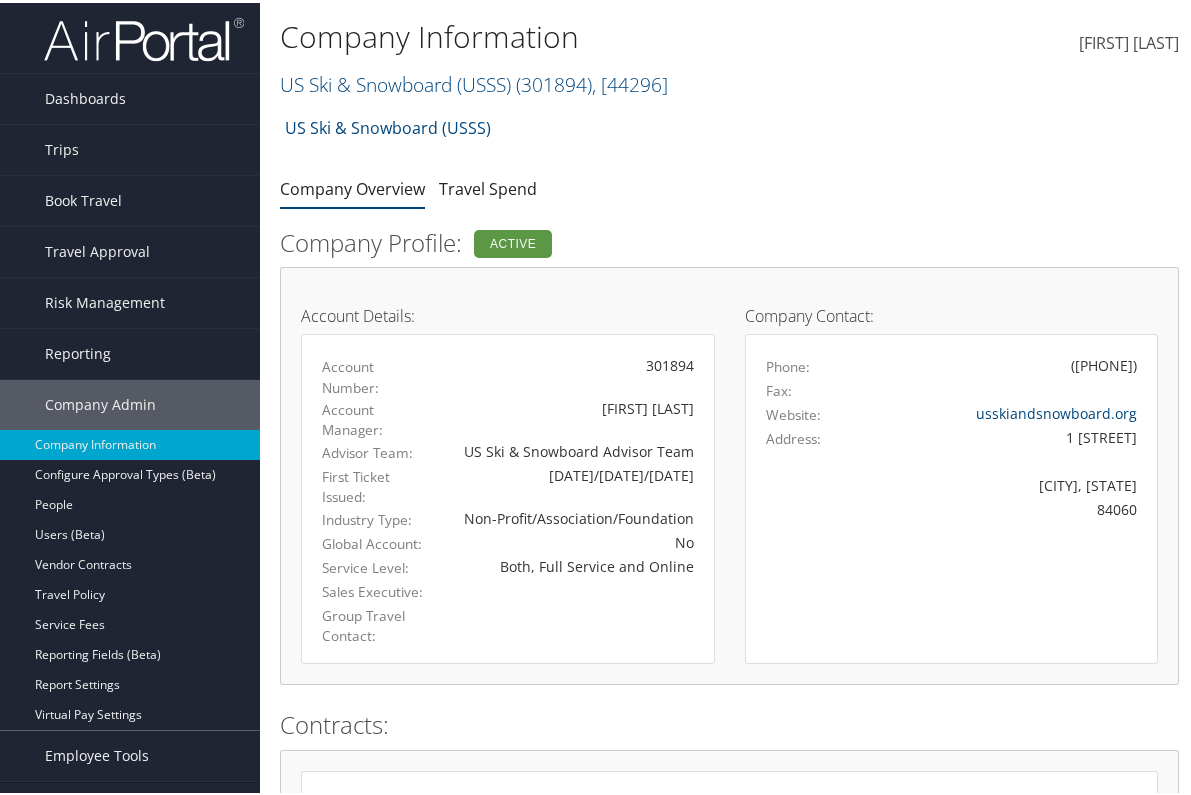 scroll, scrollTop: 0, scrollLeft: 0, axis: both 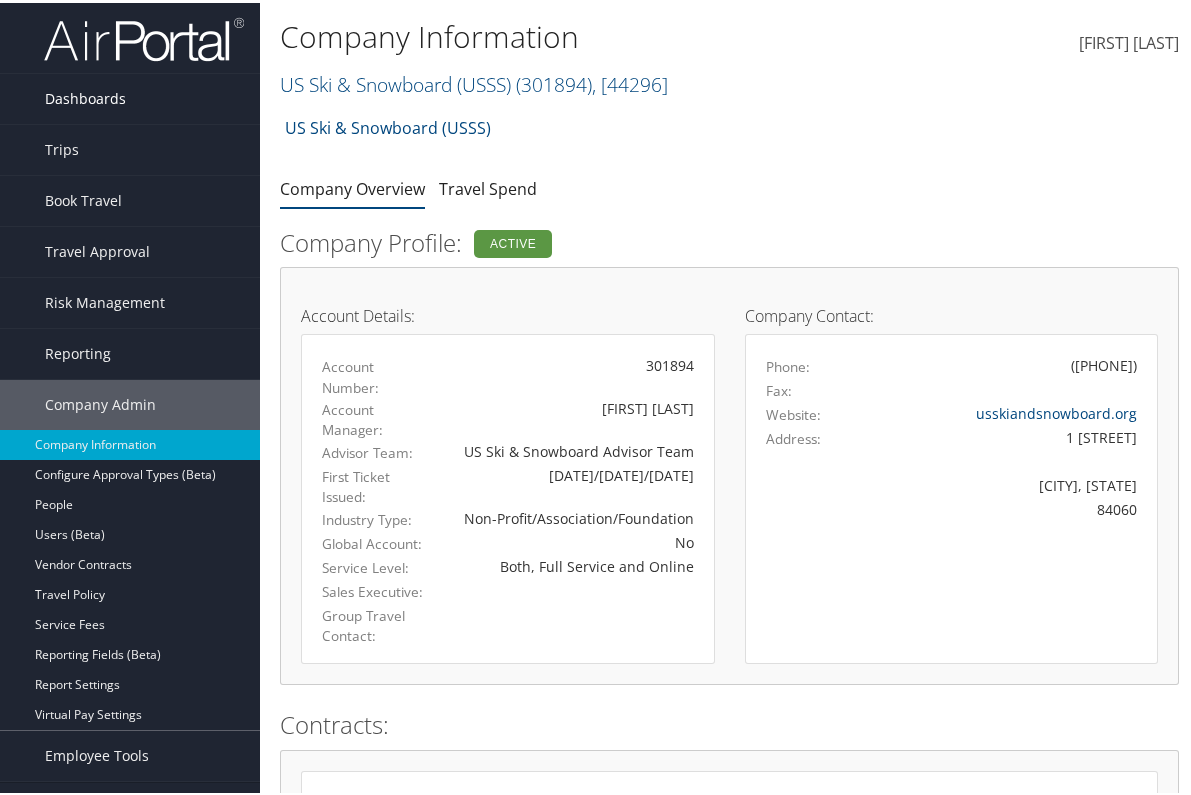click on "Dashboards" at bounding box center (85, 96) 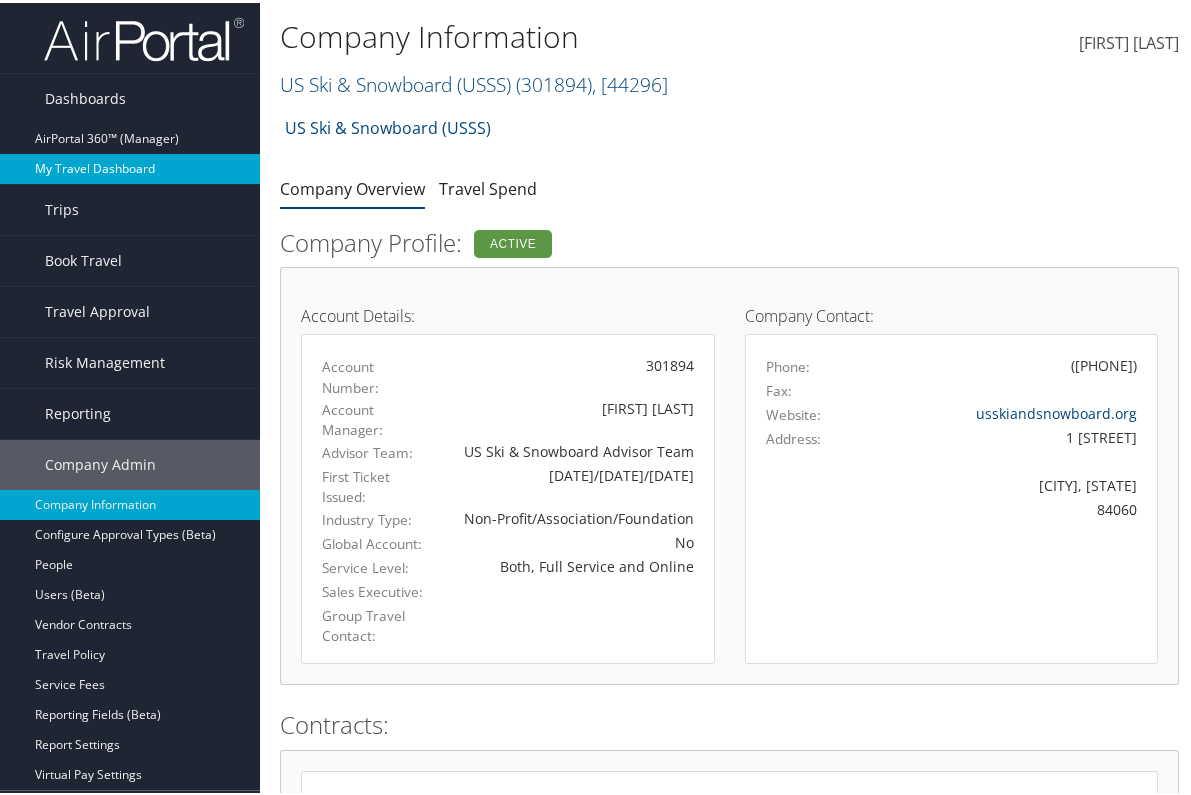 click on "My Travel Dashboard" at bounding box center (130, 166) 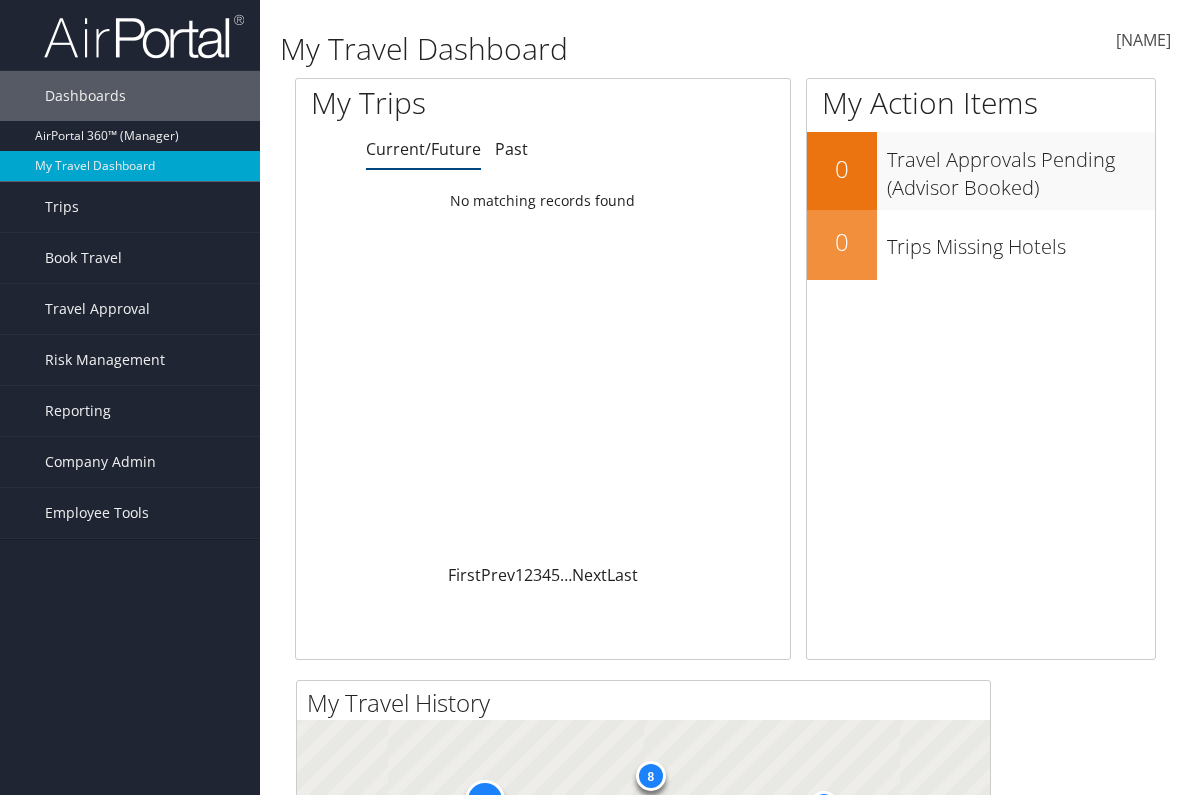 scroll, scrollTop: 0, scrollLeft: 0, axis: both 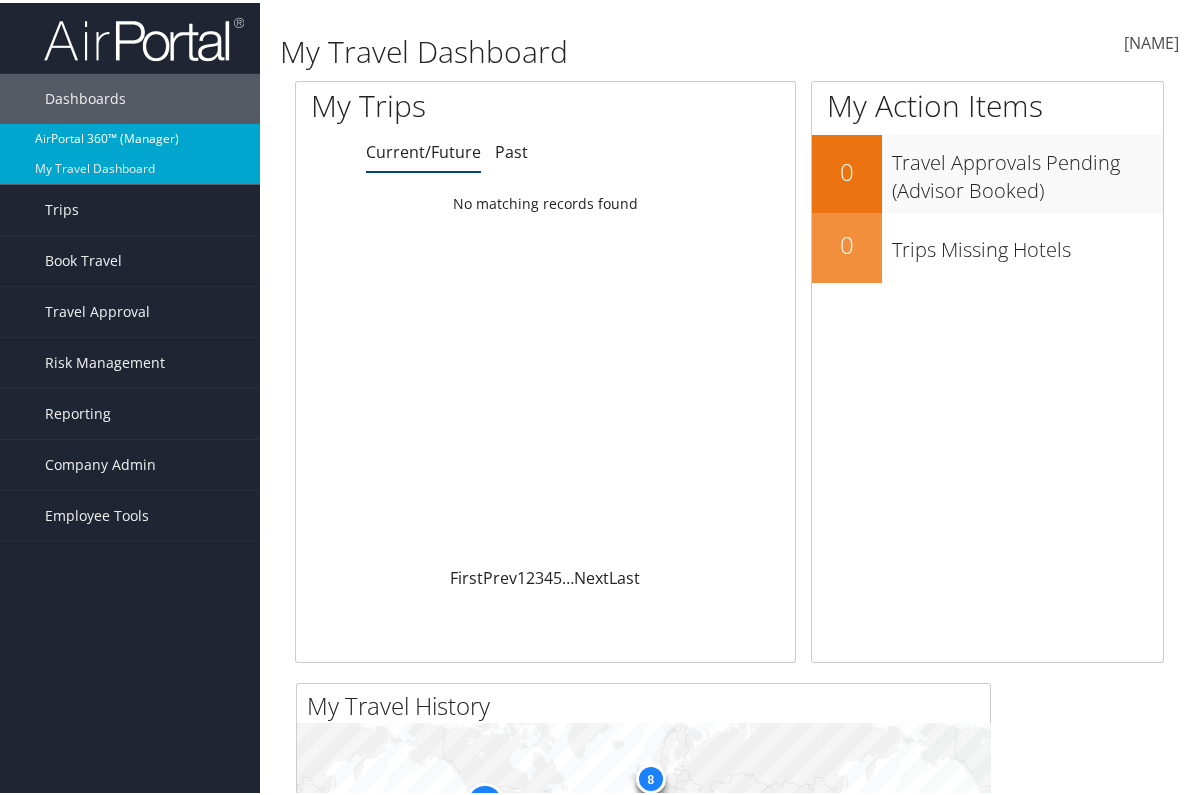 click on "AirPortal 360™ (Manager)" at bounding box center (130, 136) 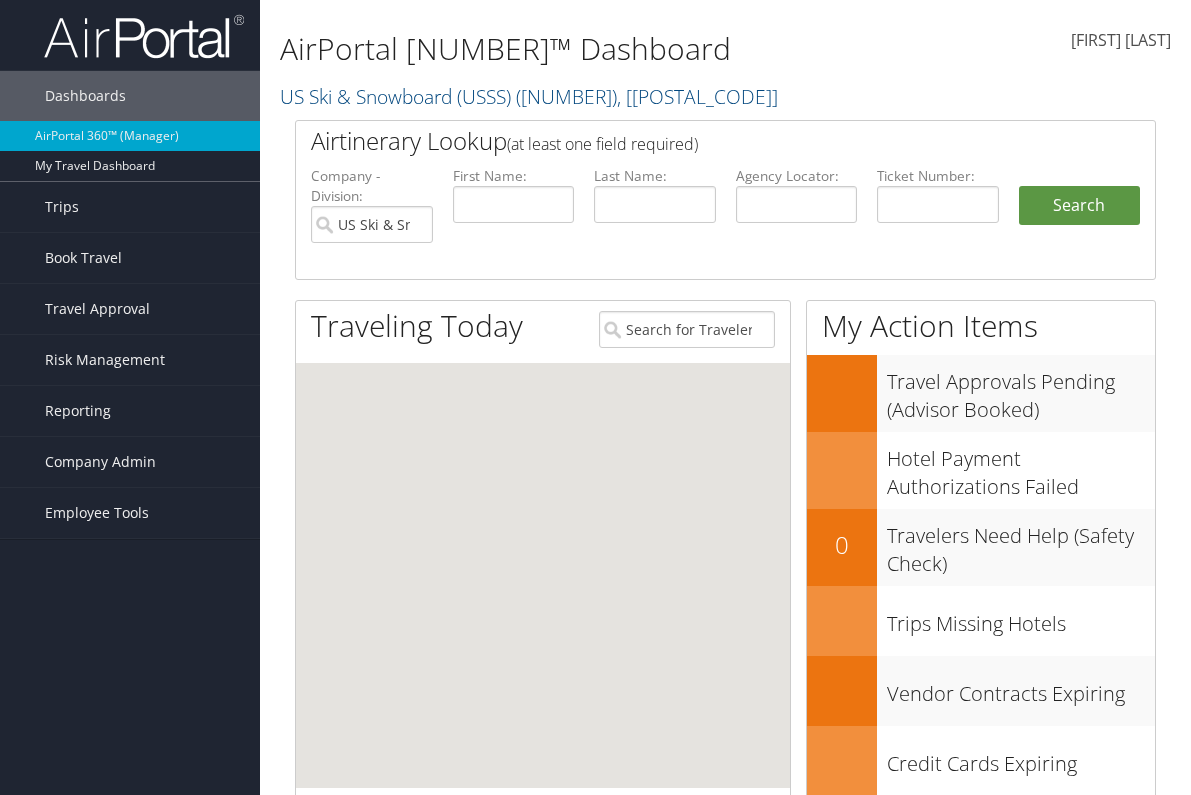 scroll, scrollTop: 0, scrollLeft: 0, axis: both 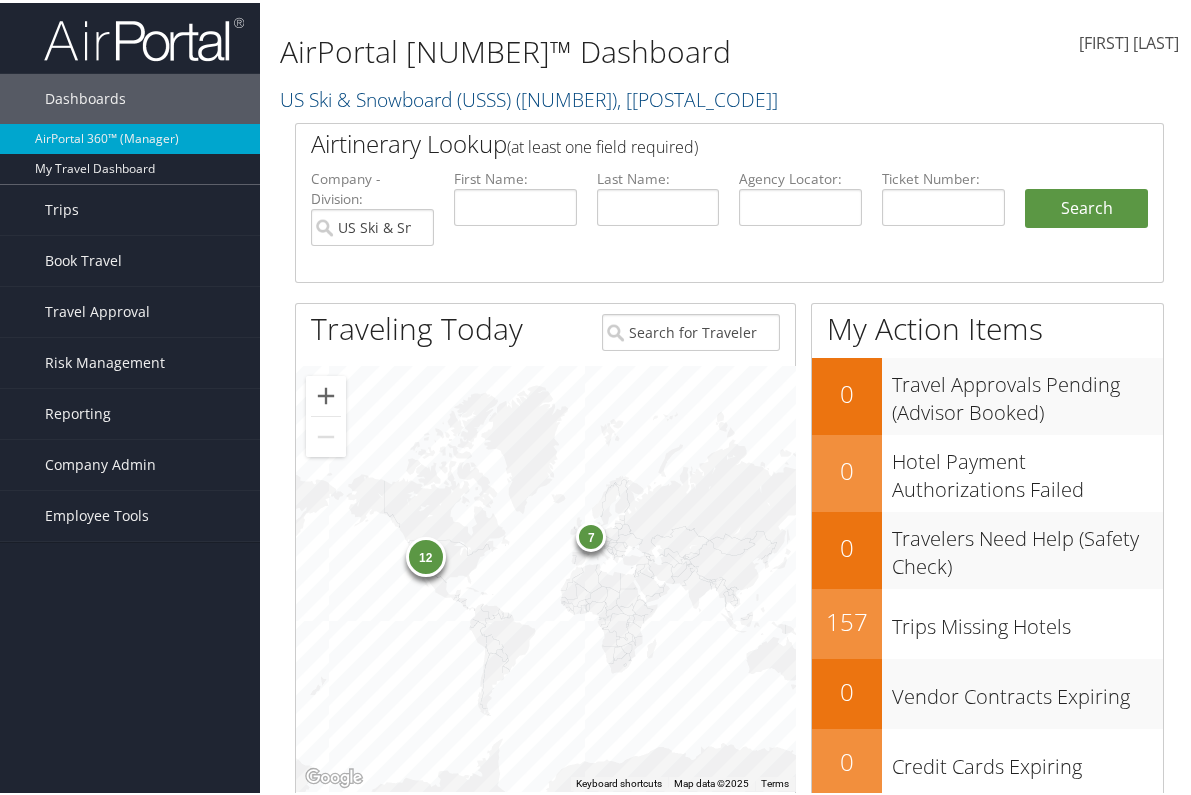 click on "12" at bounding box center [201, 490] 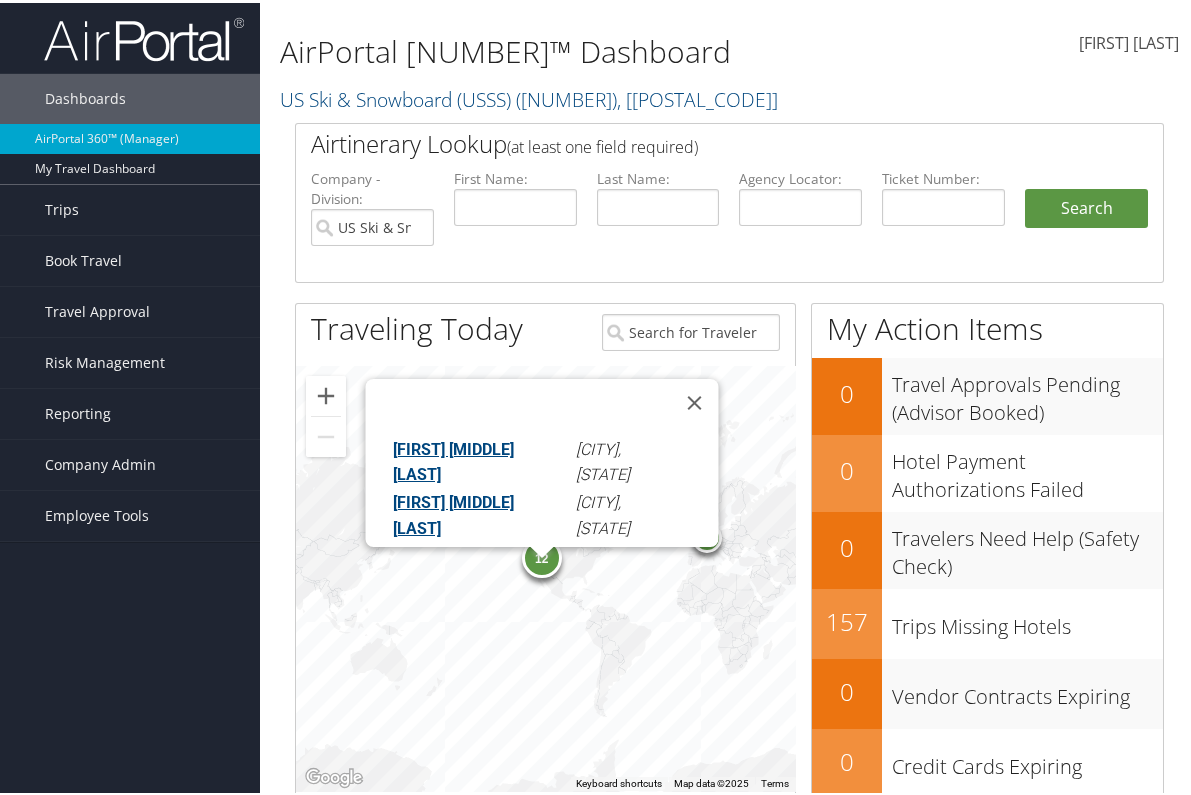 scroll, scrollTop: 526, scrollLeft: 0, axis: vertical 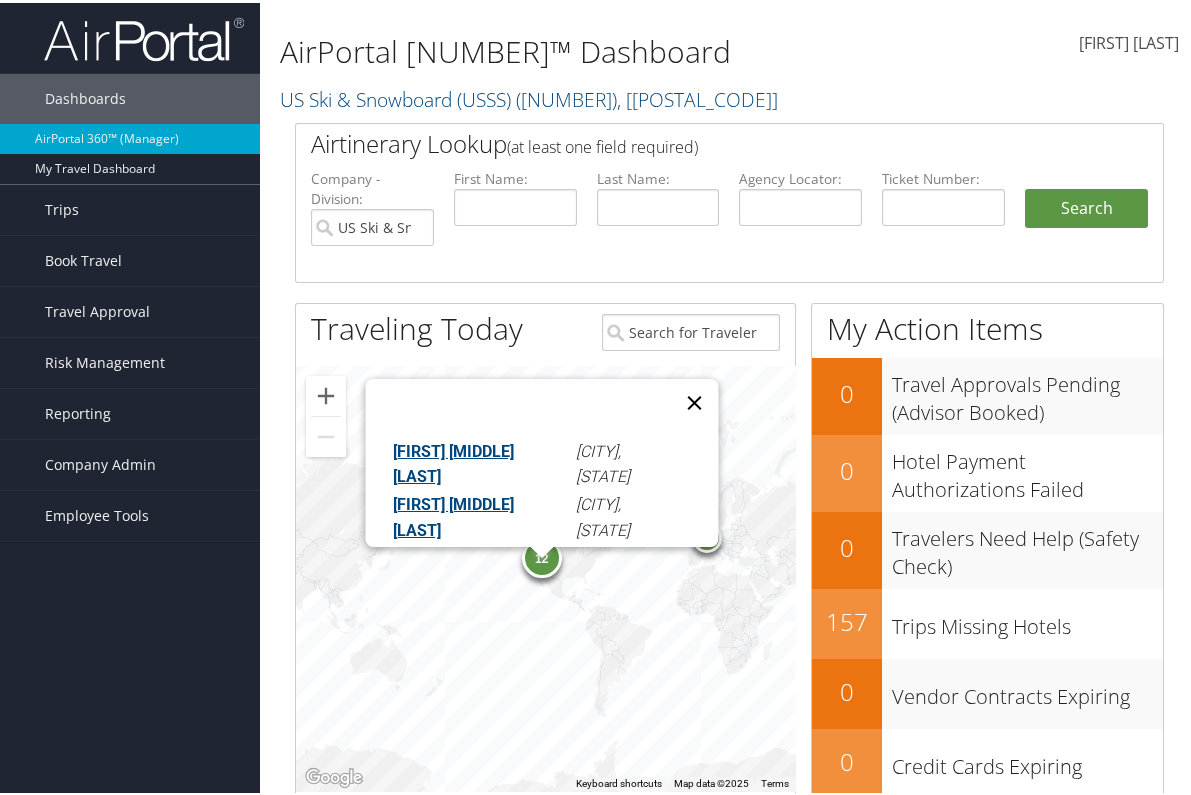 click at bounding box center (695, 400) 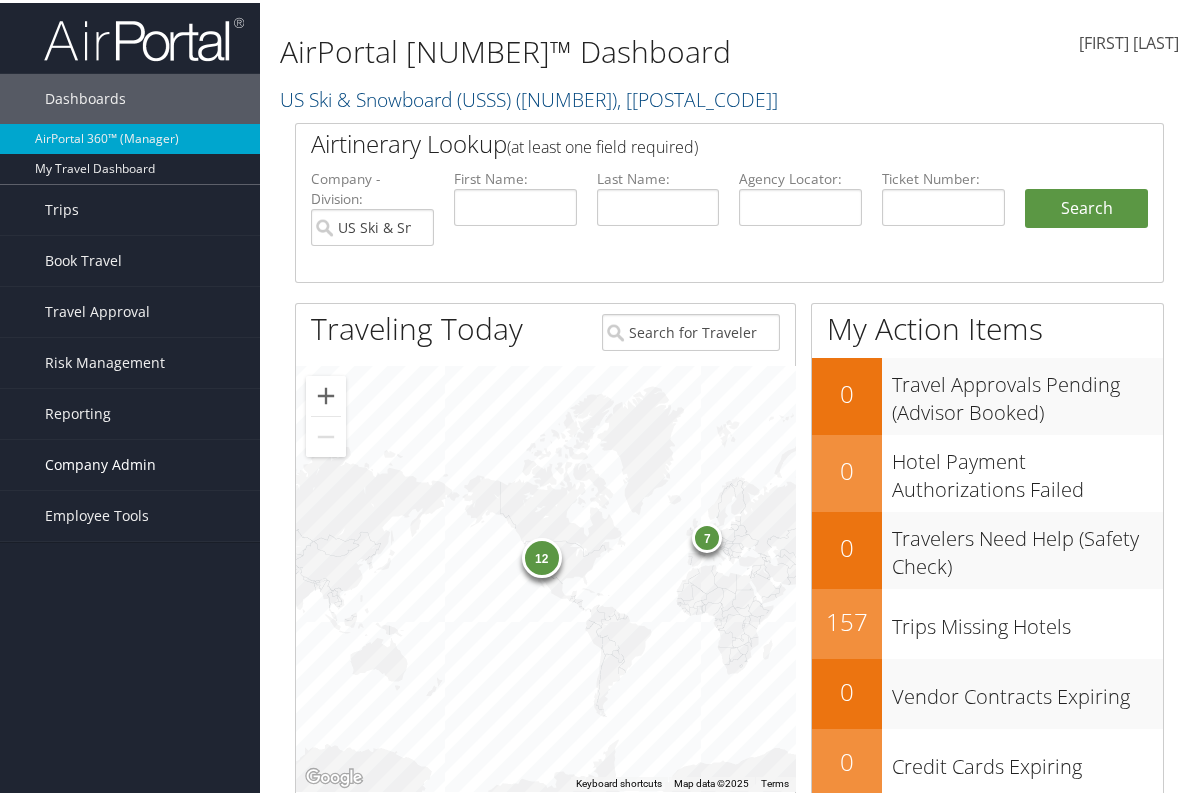 click on "Company Admin" at bounding box center [100, 462] 